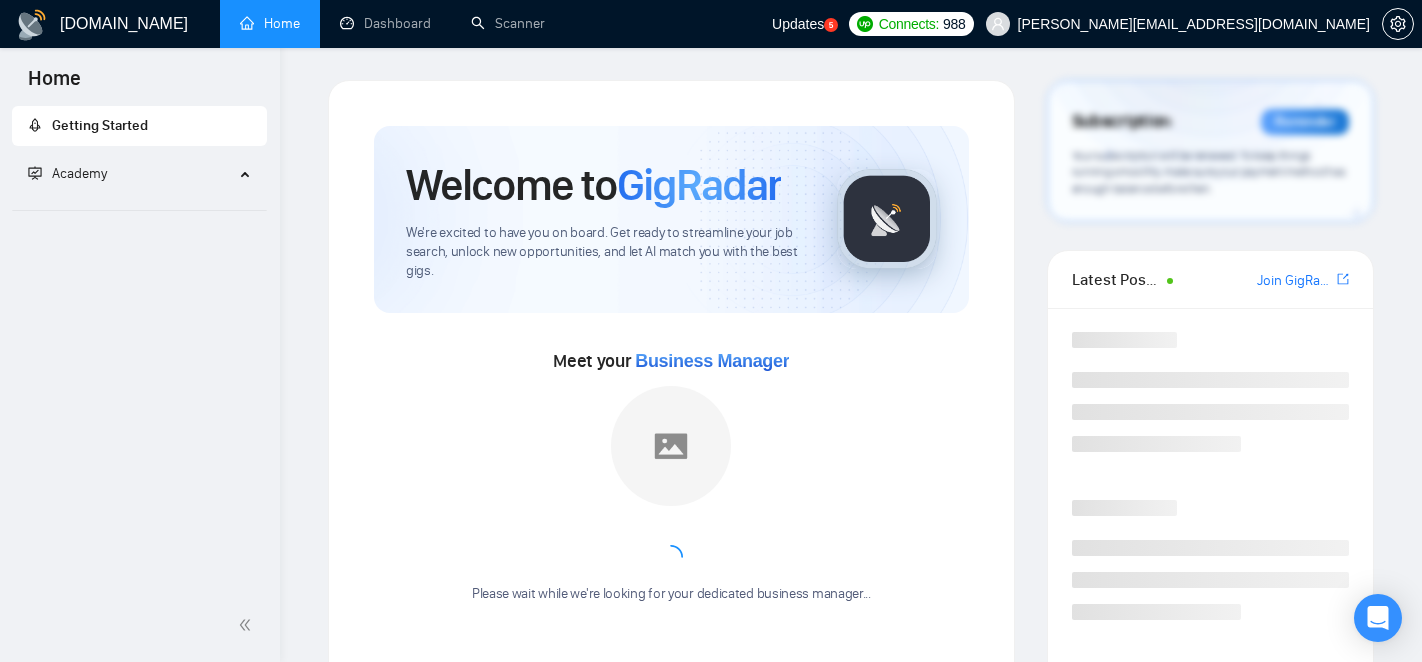 scroll, scrollTop: 0, scrollLeft: 0, axis: both 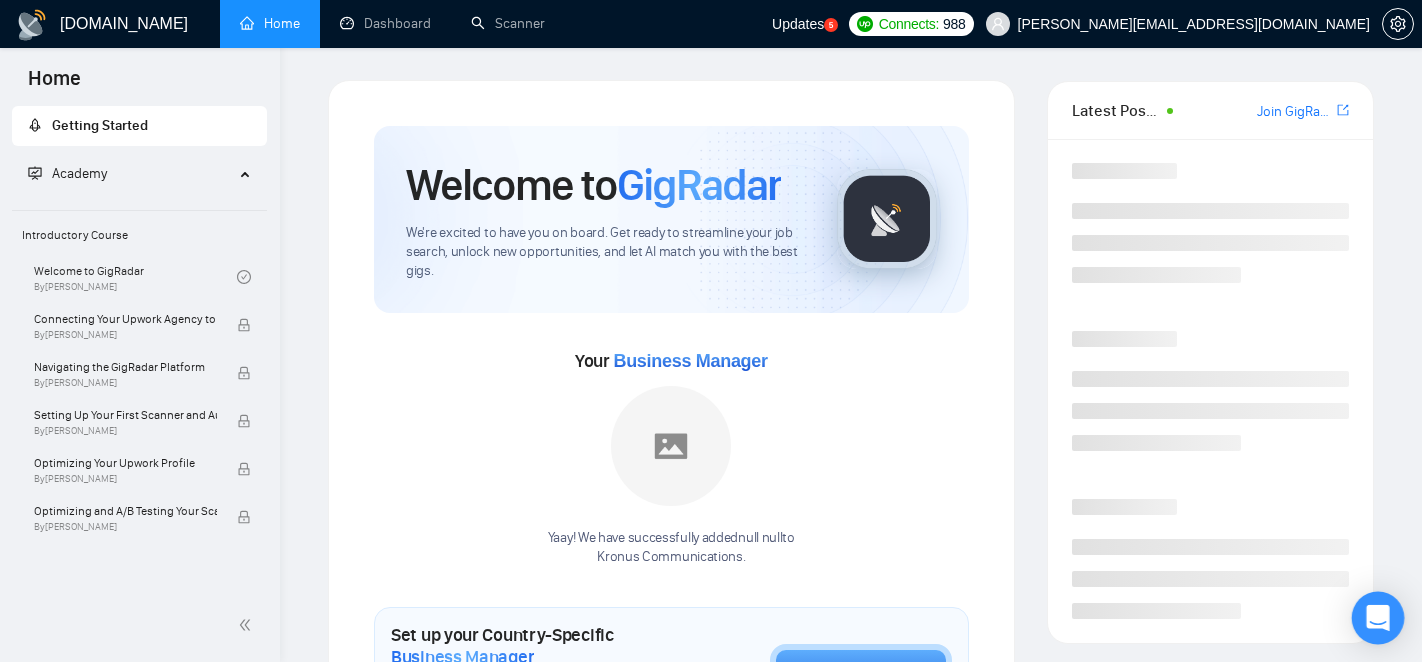 click 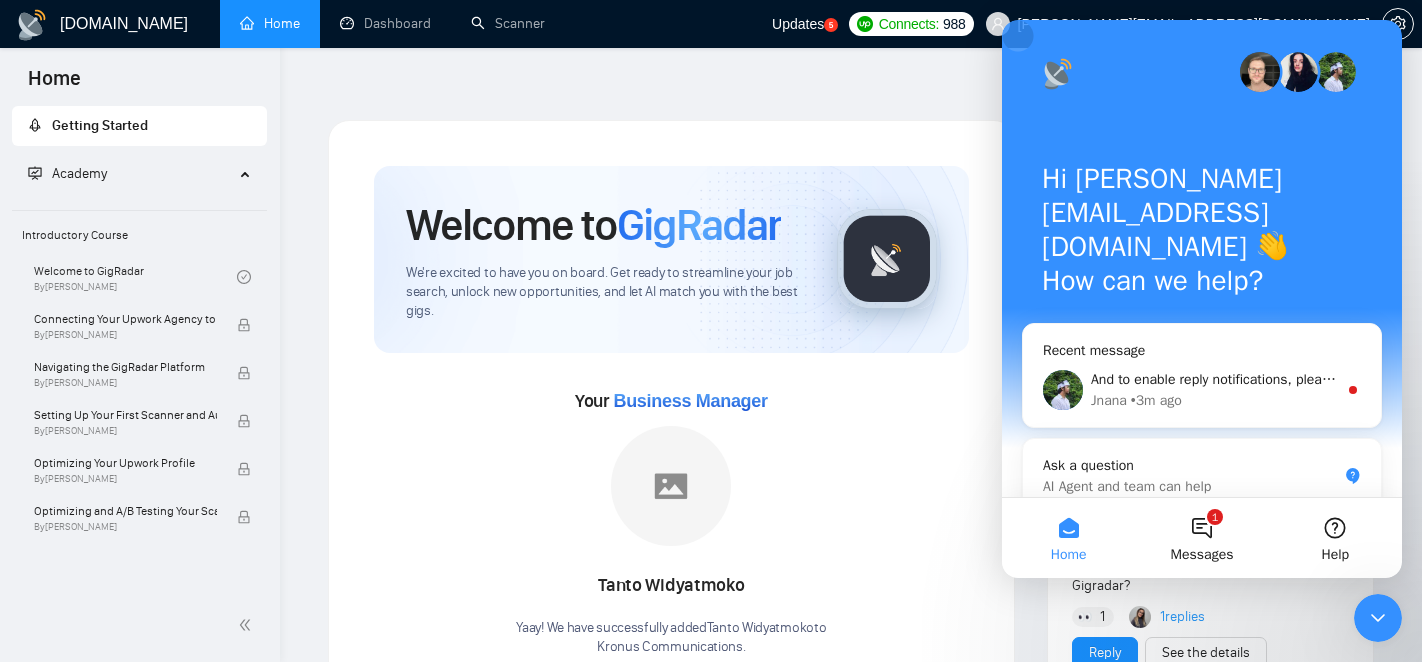 scroll, scrollTop: 0, scrollLeft: 0, axis: both 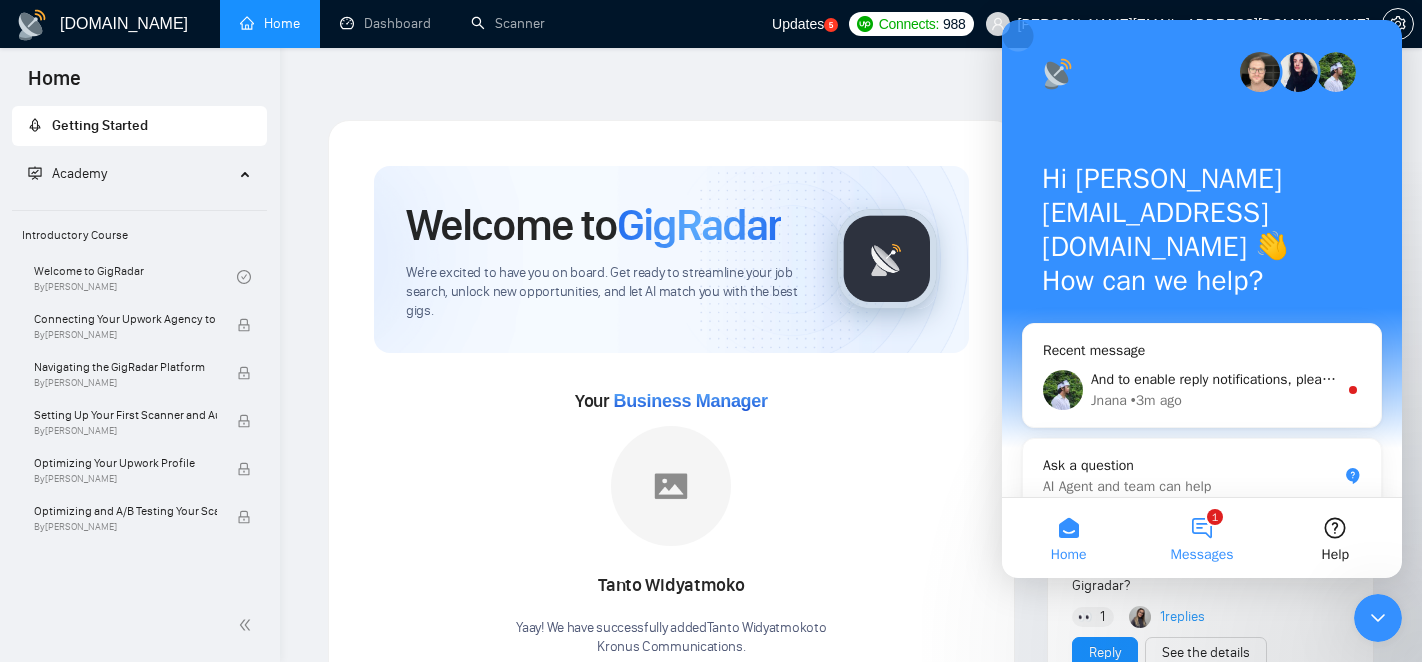 click on "1 Messages" at bounding box center (1201, 538) 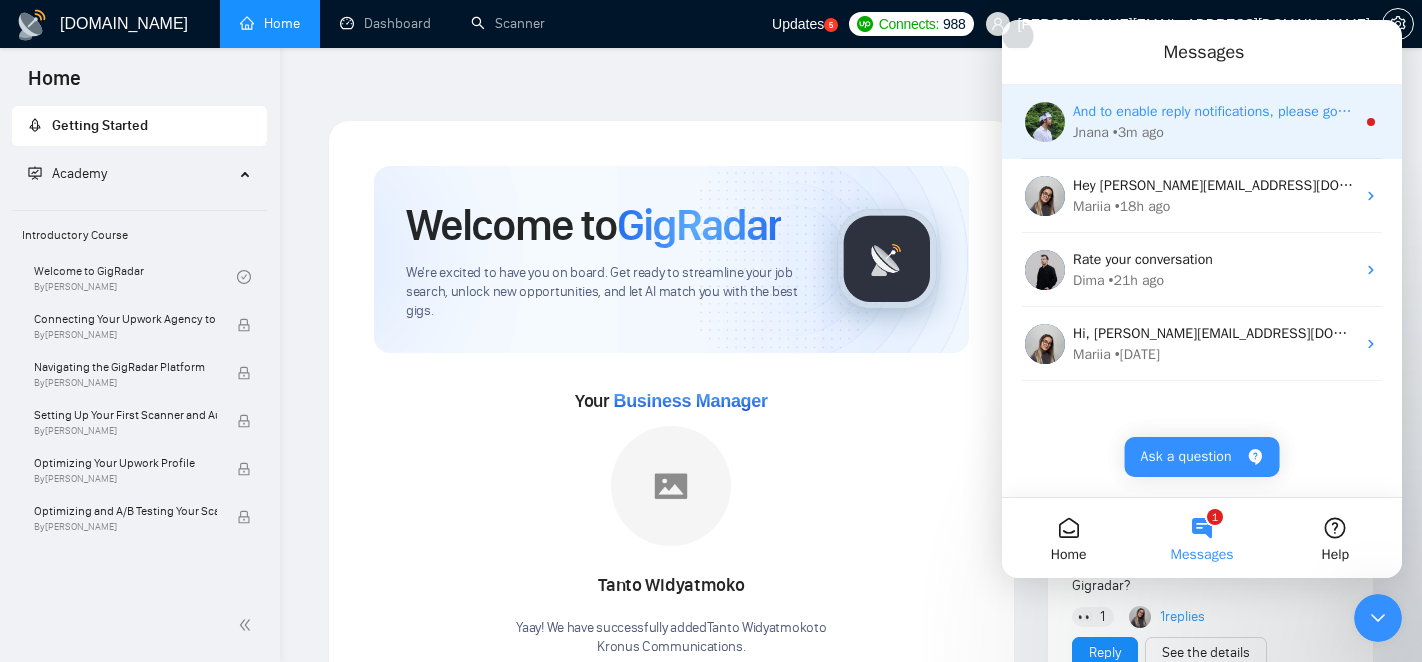 click on "Jnana •  3m ago" at bounding box center [1214, 132] 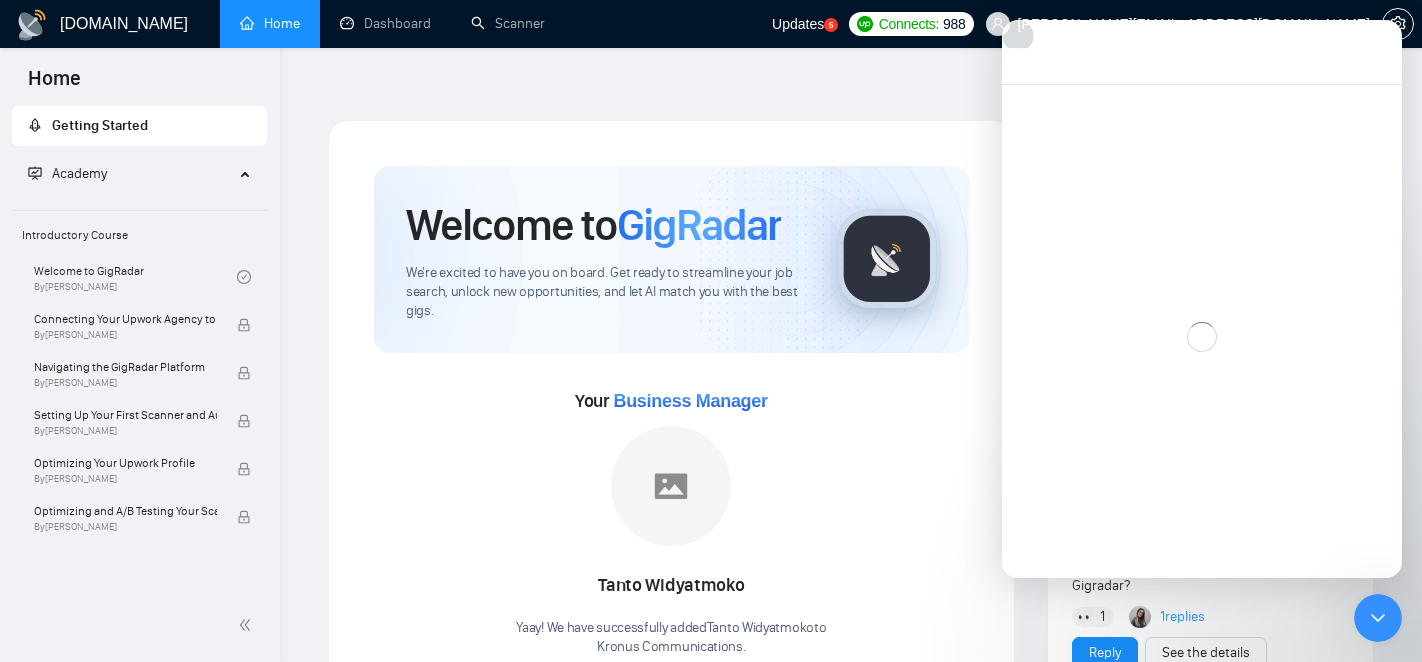 scroll, scrollTop: 3, scrollLeft: 0, axis: vertical 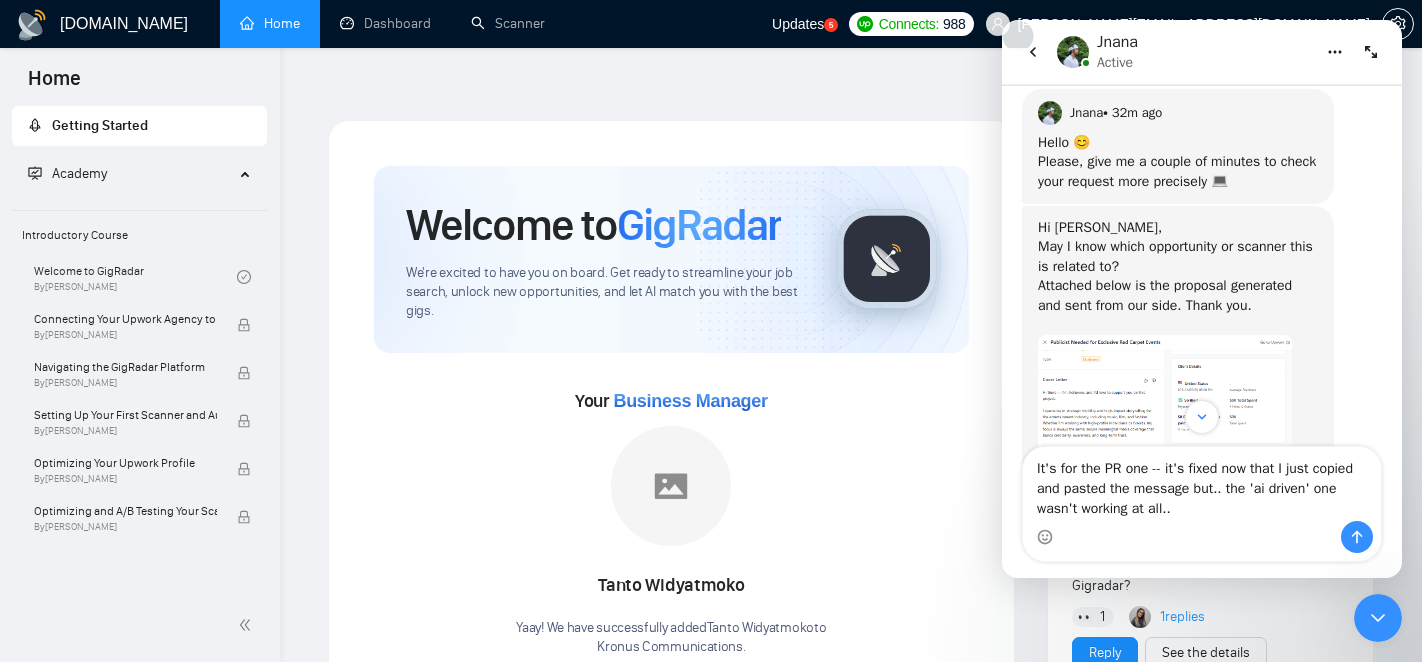 type on "It's for the PR one -- it's fixed now that I just copied and pasted the message but.. the 'ai driven' one wasn't working at all..." 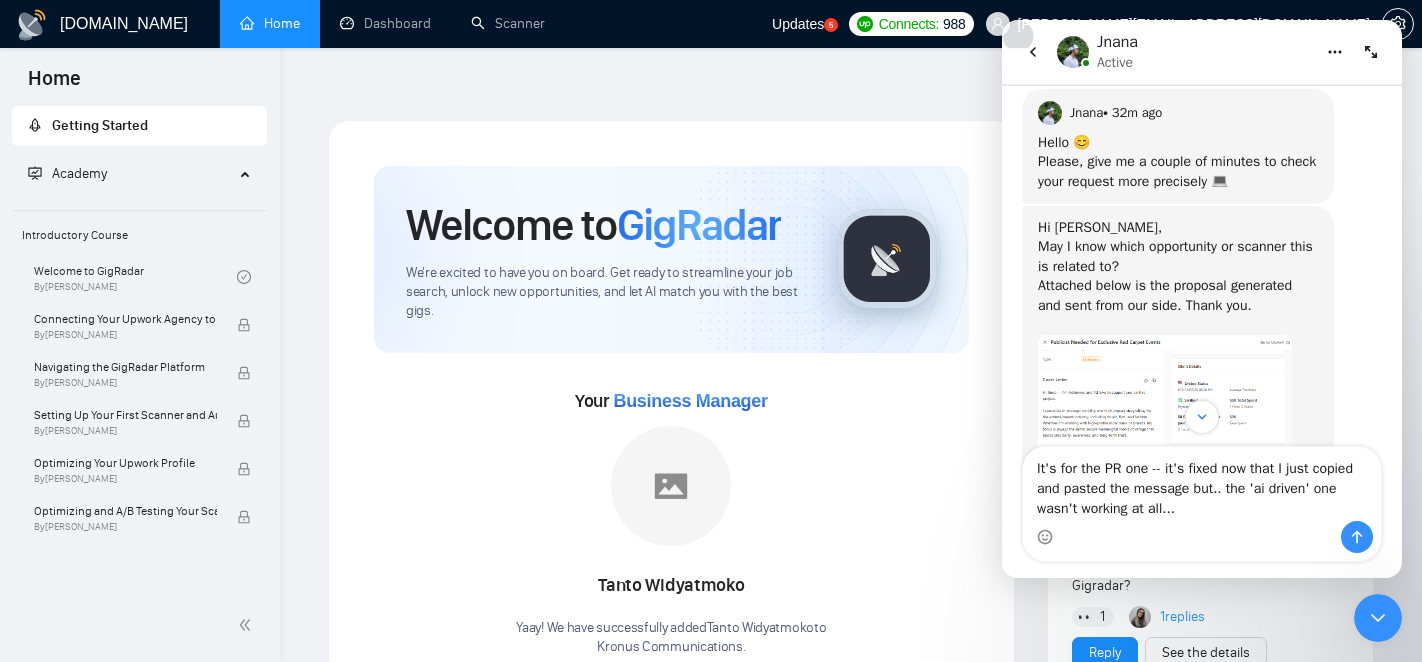 type 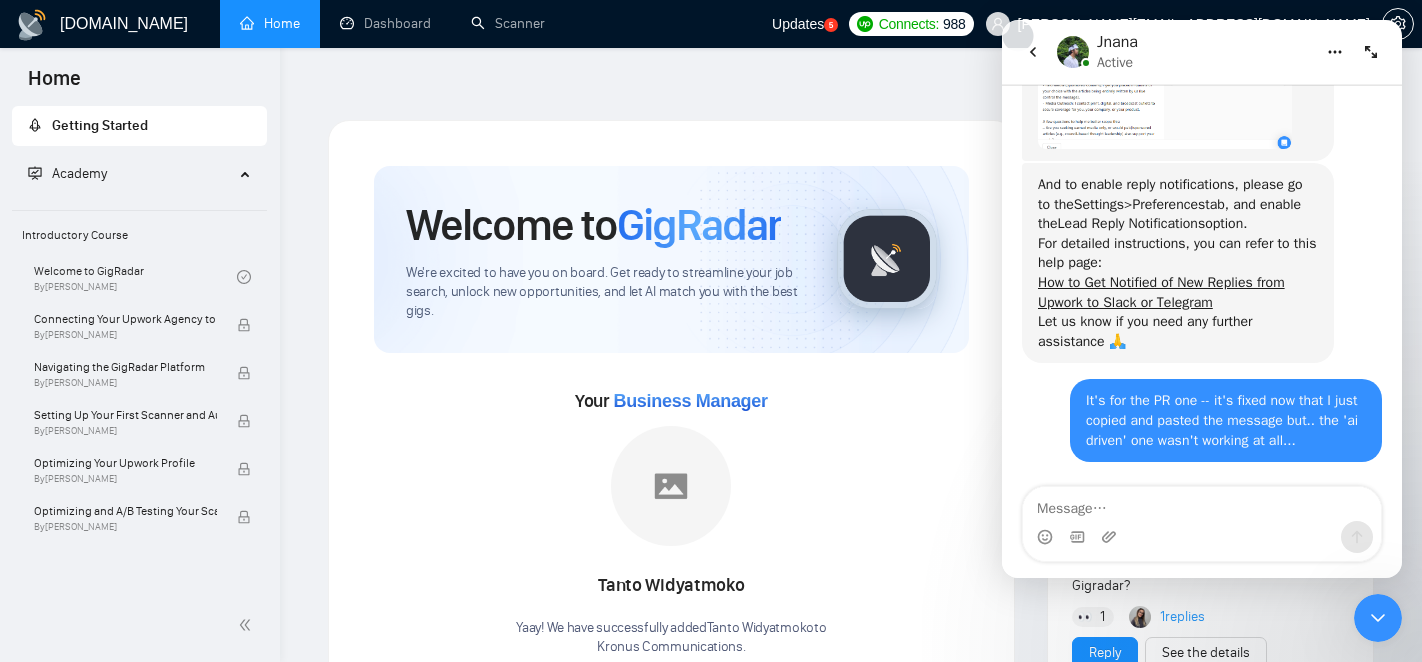 scroll, scrollTop: 1834, scrollLeft: 0, axis: vertical 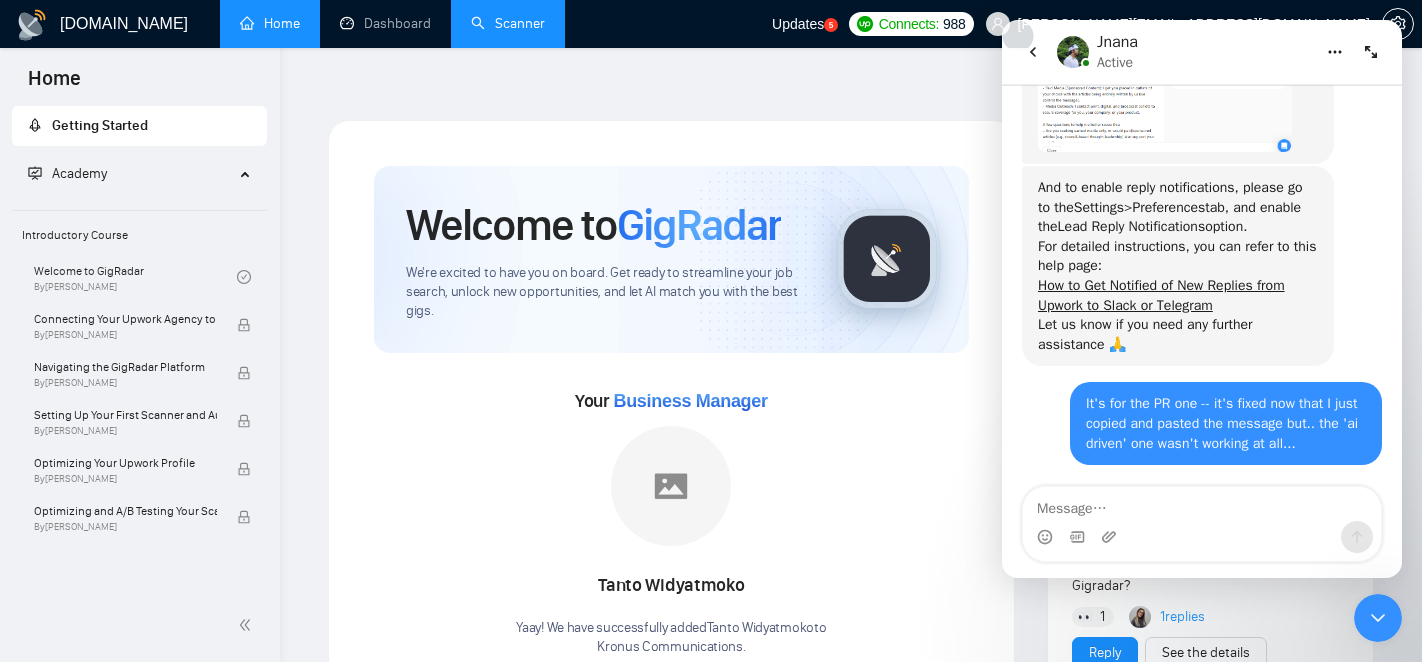click on "Scanner" at bounding box center [508, 23] 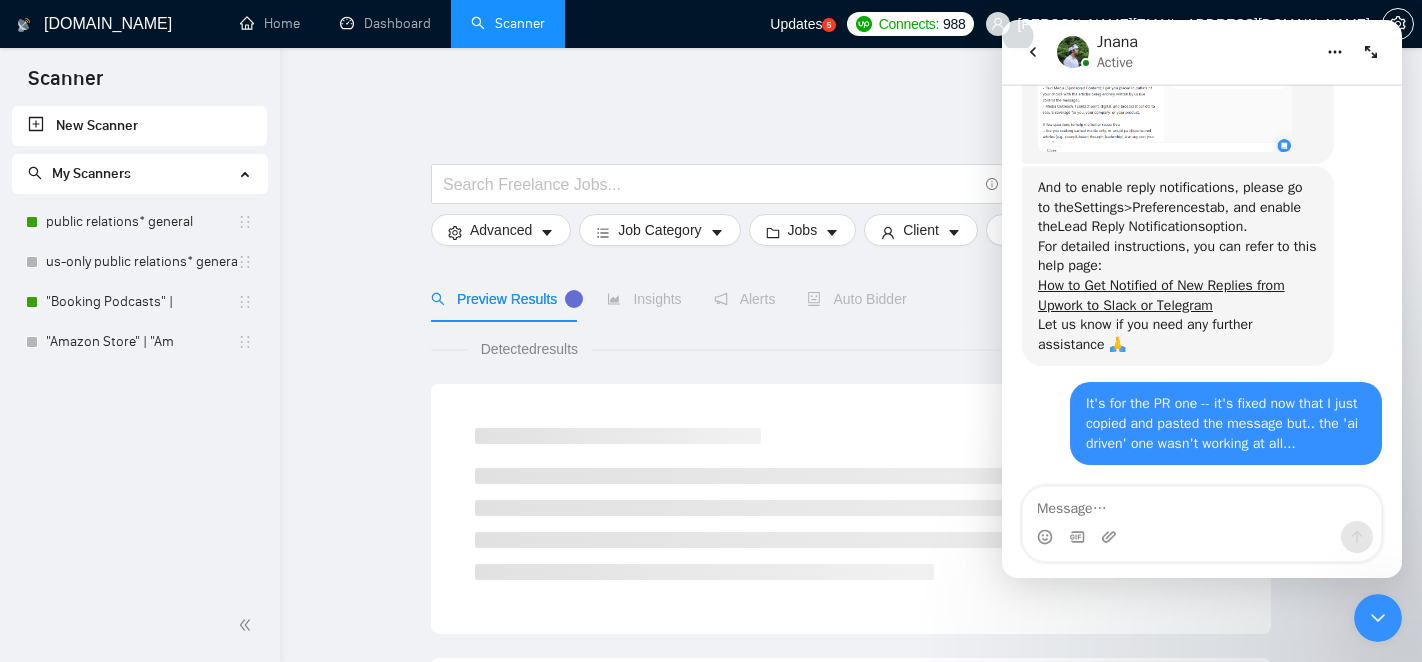 click at bounding box center [1378, 618] 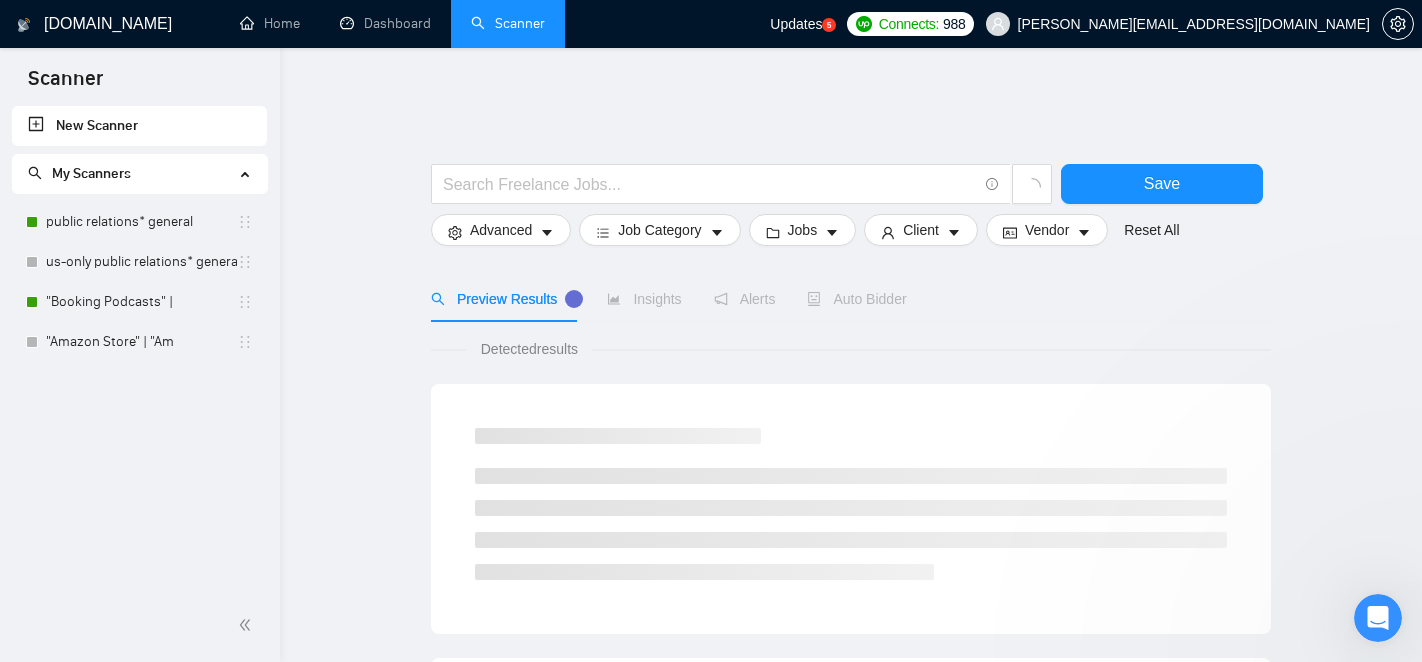 scroll, scrollTop: 0, scrollLeft: 0, axis: both 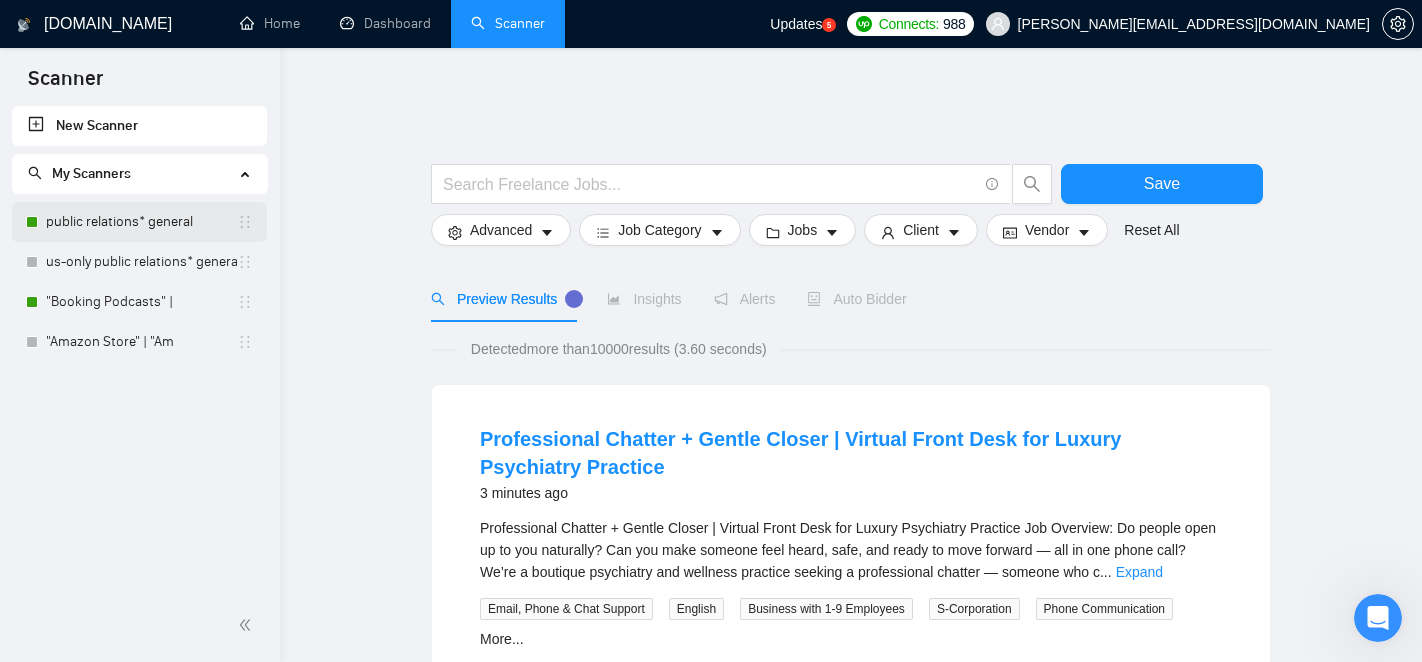 click on "public relations* general" at bounding box center [141, 222] 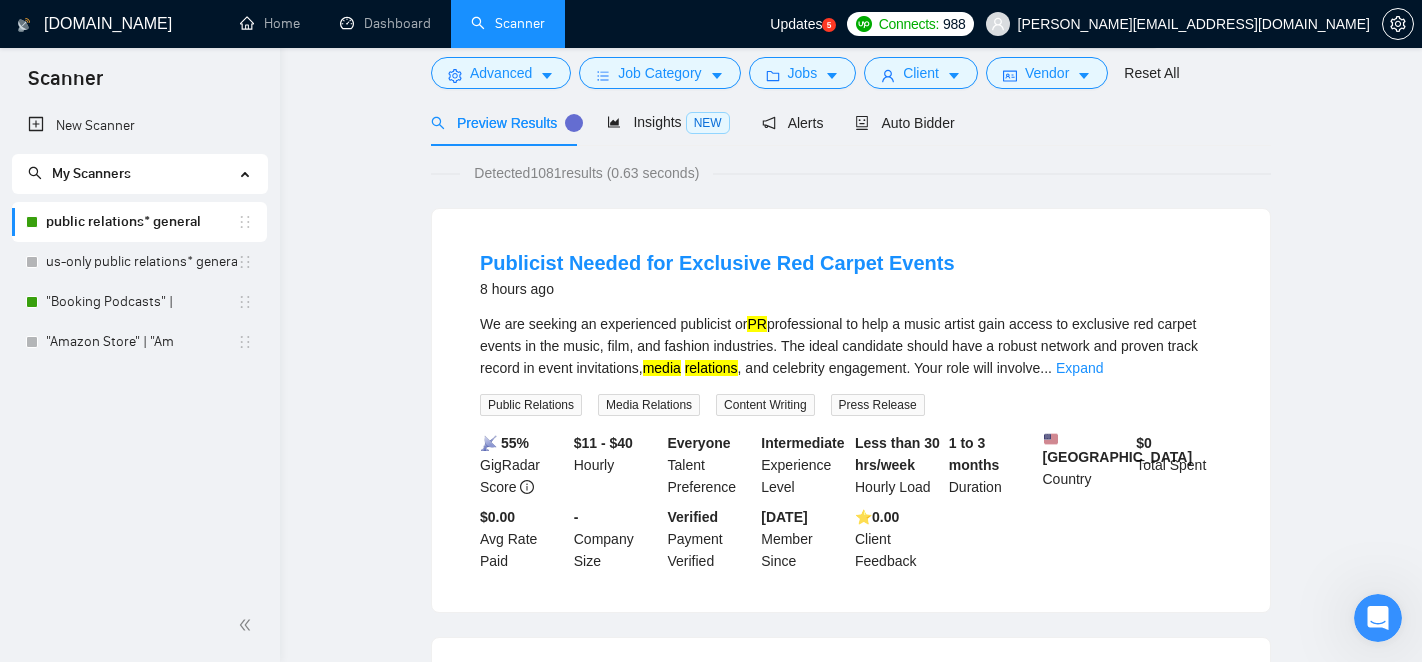 scroll, scrollTop: 0, scrollLeft: 0, axis: both 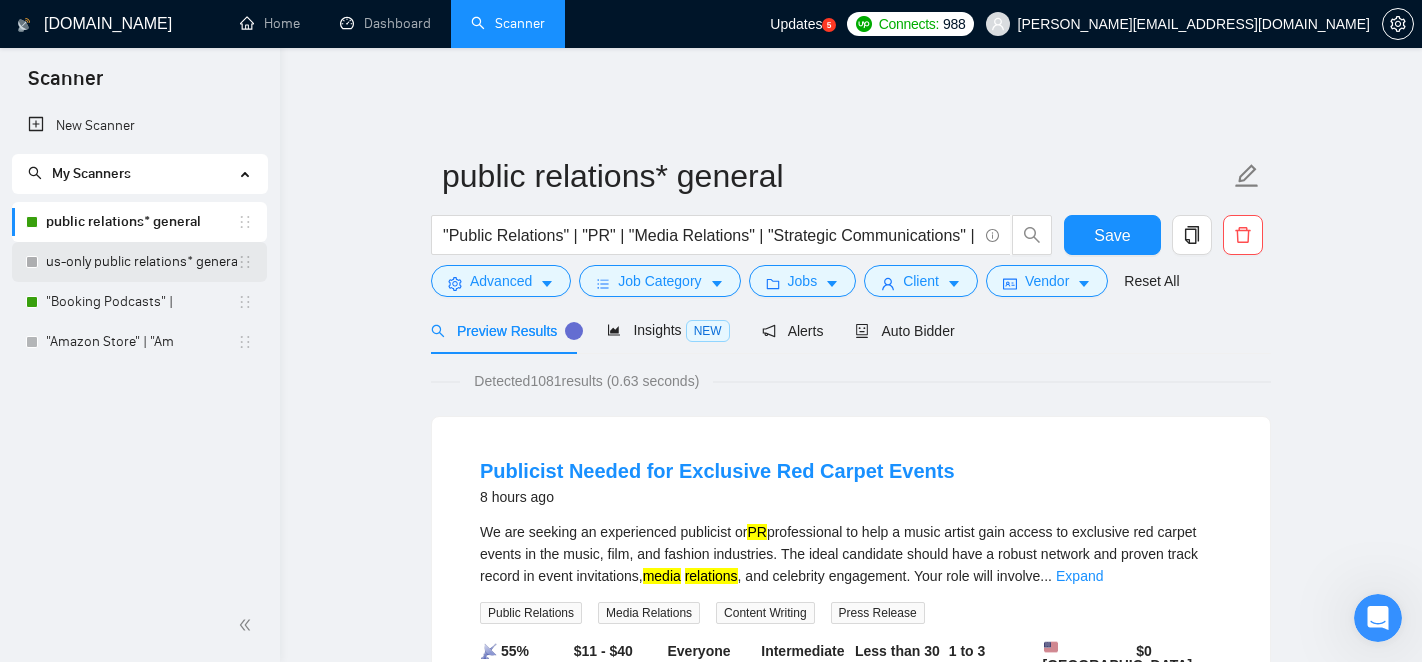click on "us-only public relations* general" at bounding box center [141, 262] 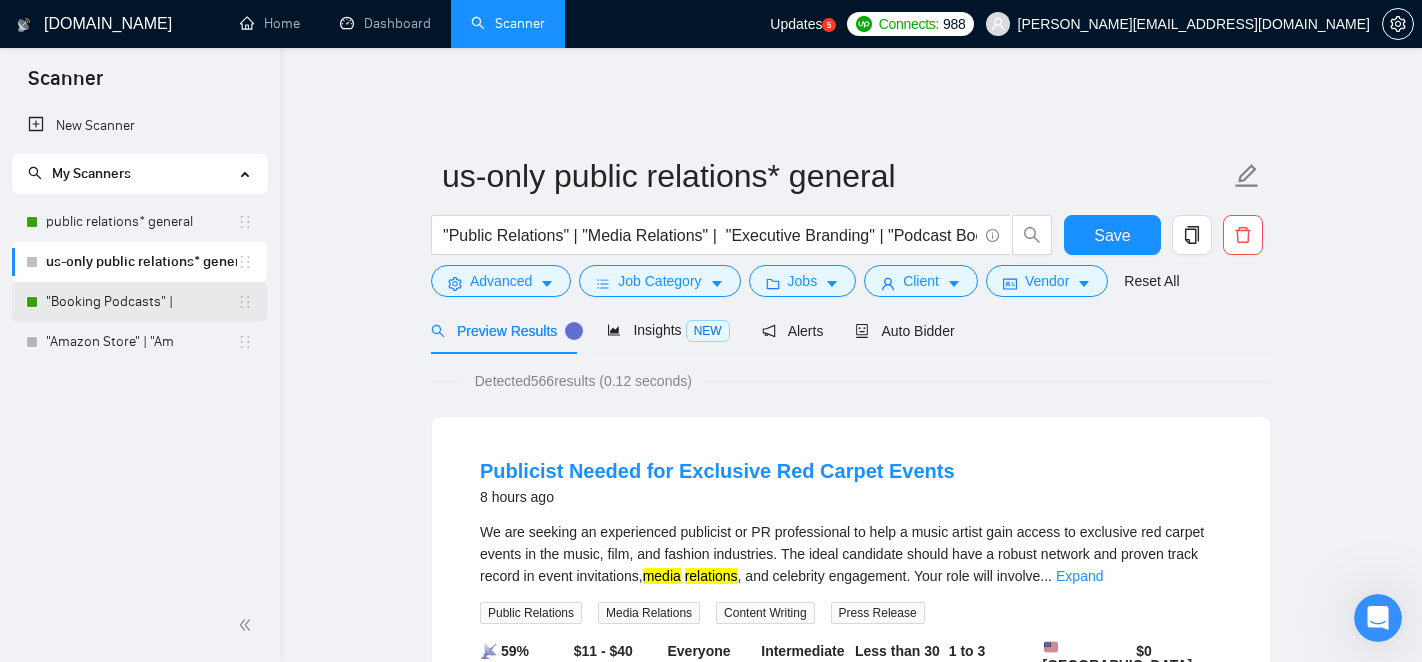 click on ""Booking Podcasts" |" at bounding box center [141, 302] 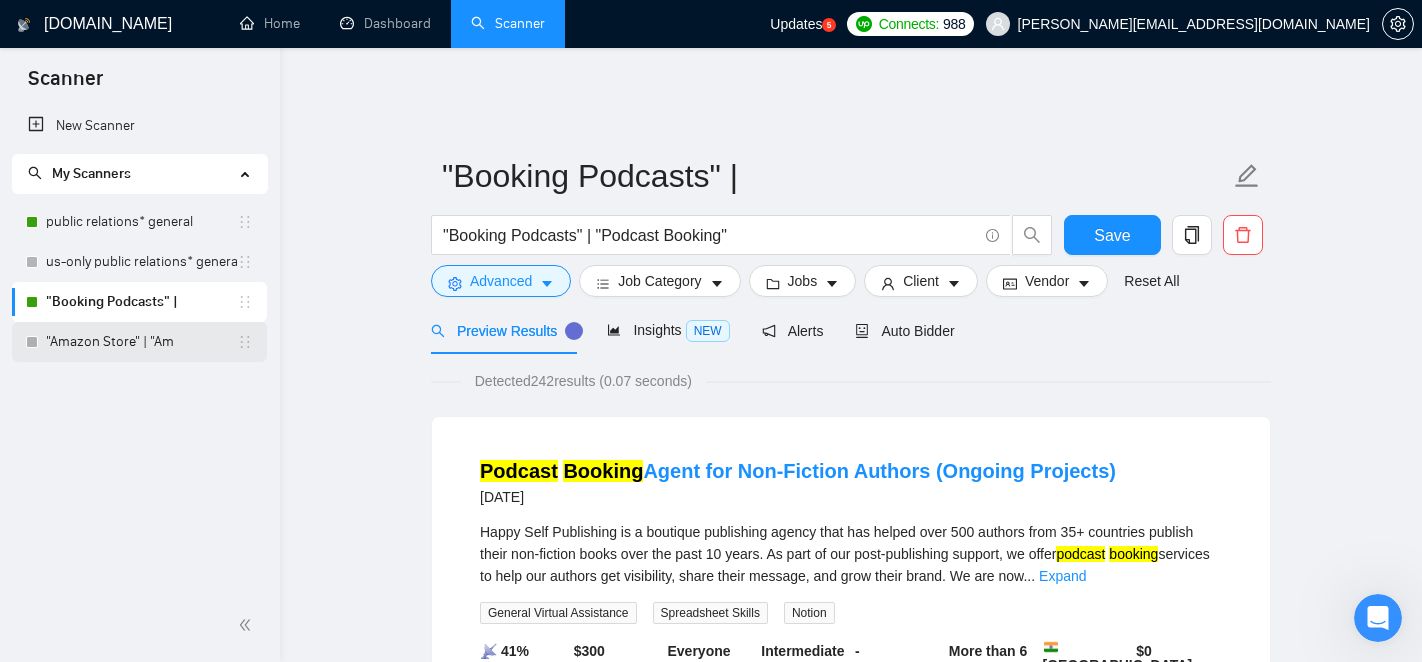 click on ""Amazon Store" | "Am" at bounding box center [141, 342] 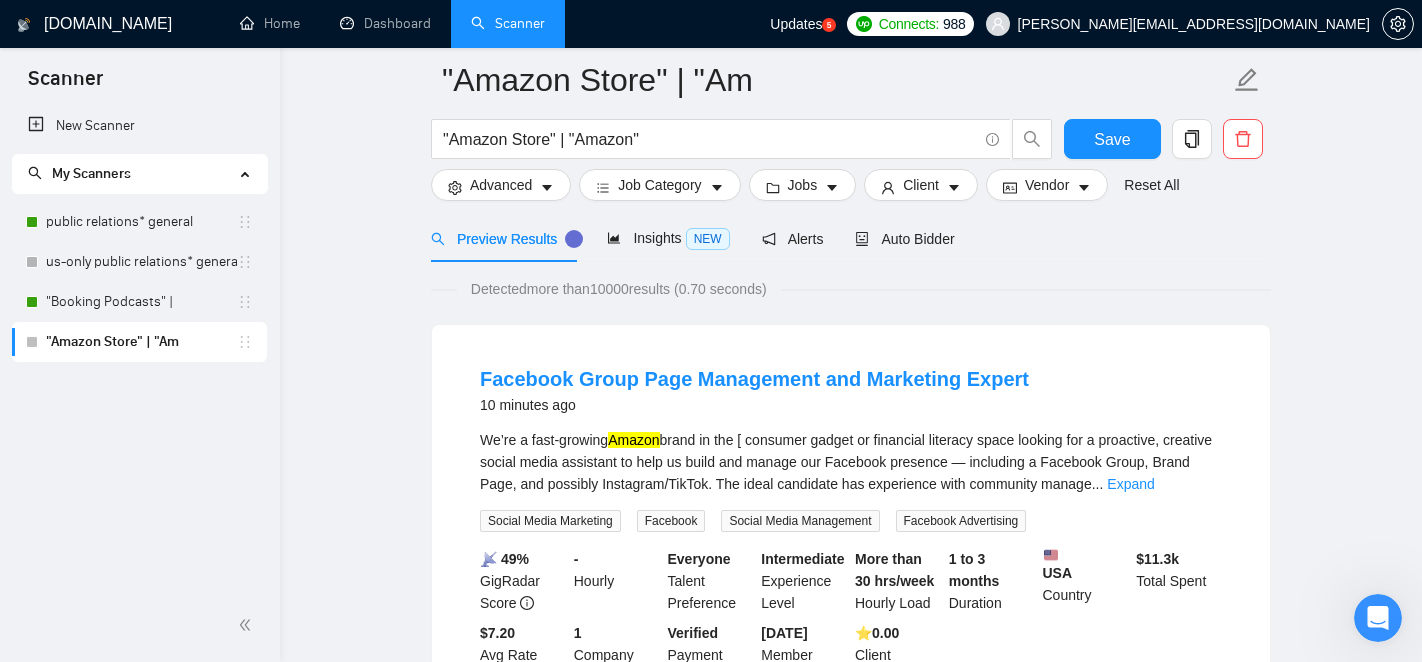 scroll, scrollTop: 394, scrollLeft: 0, axis: vertical 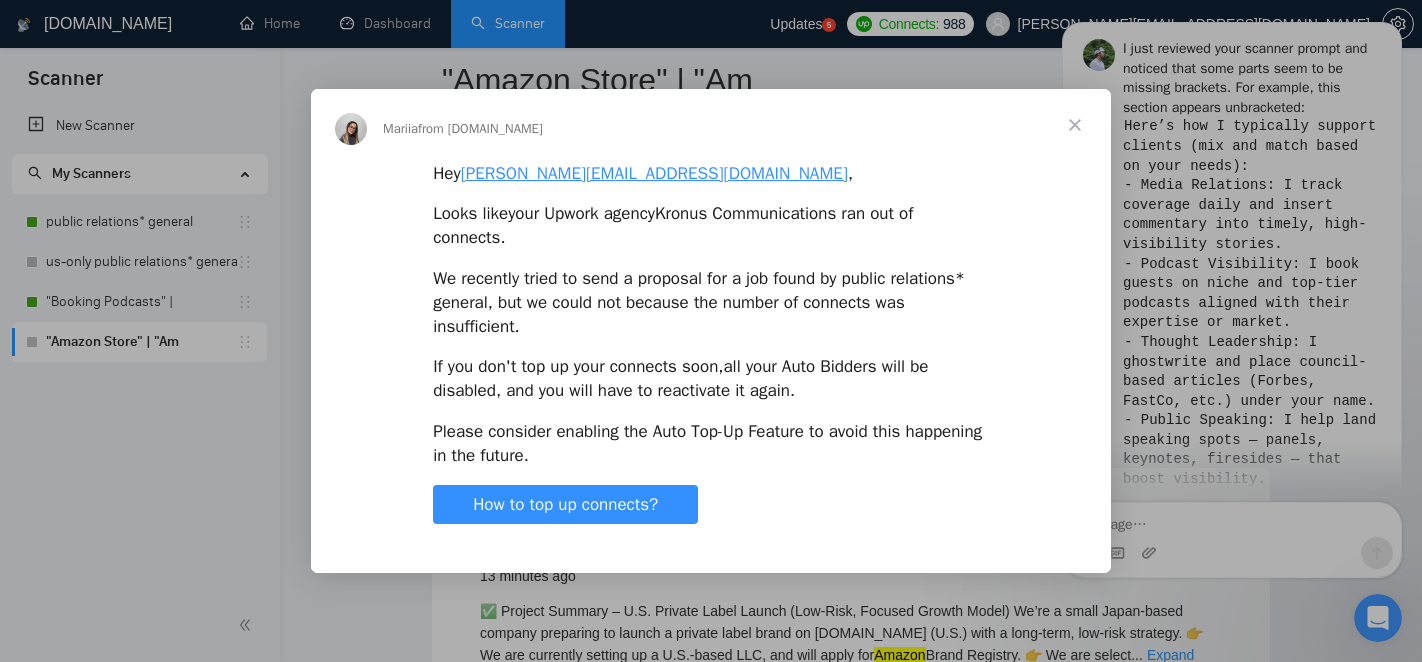click at bounding box center (1075, 125) 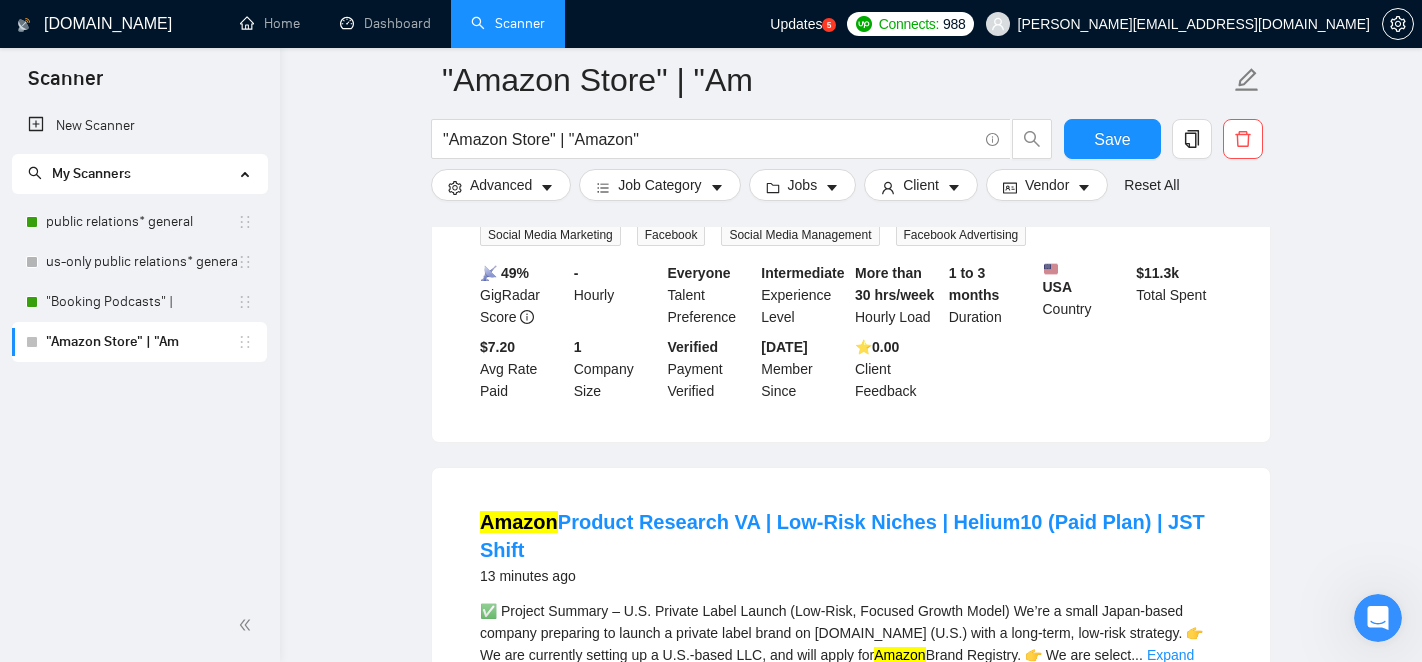 click at bounding box center [1378, 618] 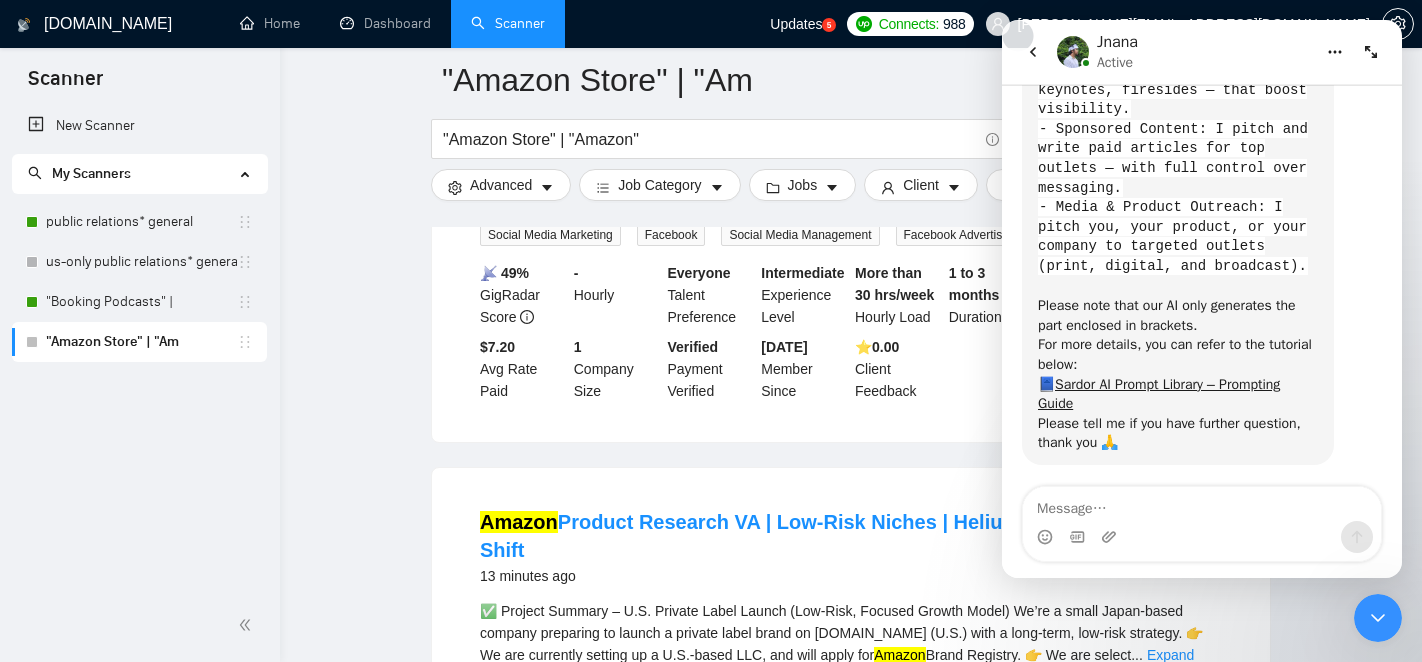 scroll, scrollTop: 2689, scrollLeft: 0, axis: vertical 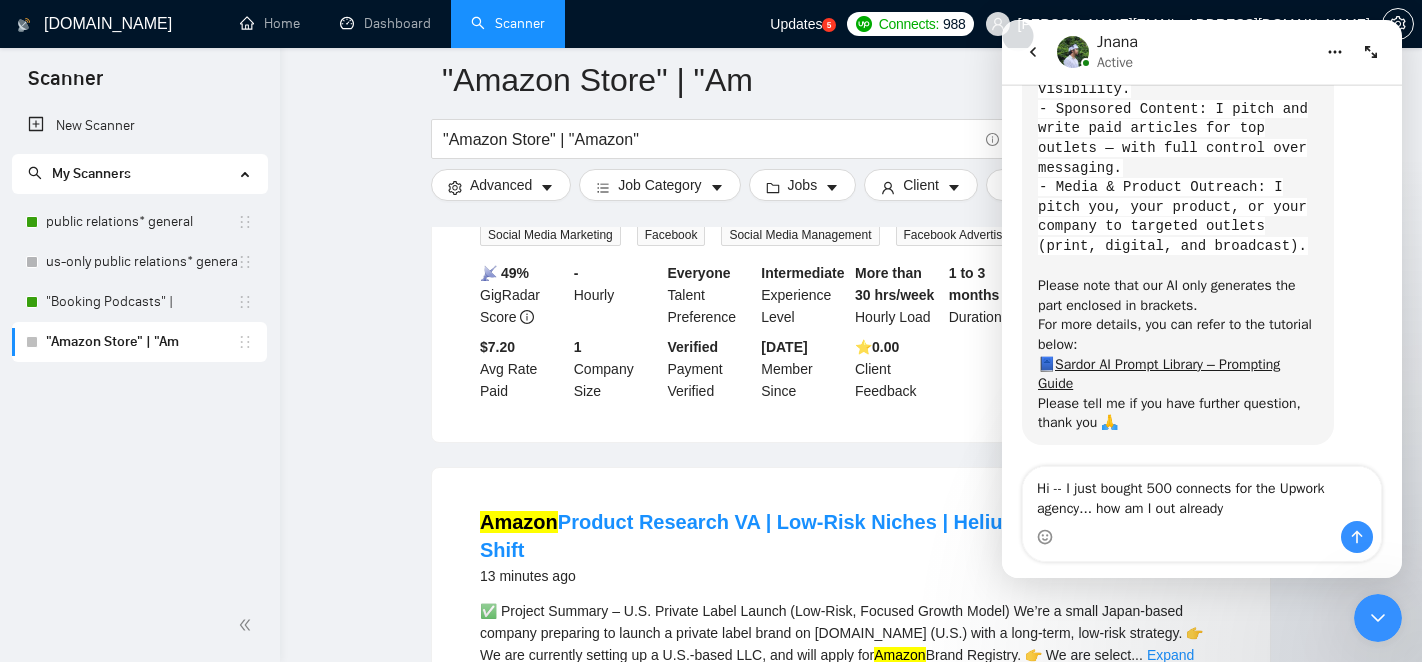 type on "Hi -- I just bought 500 connects for the Upwork agency... how am I out already?" 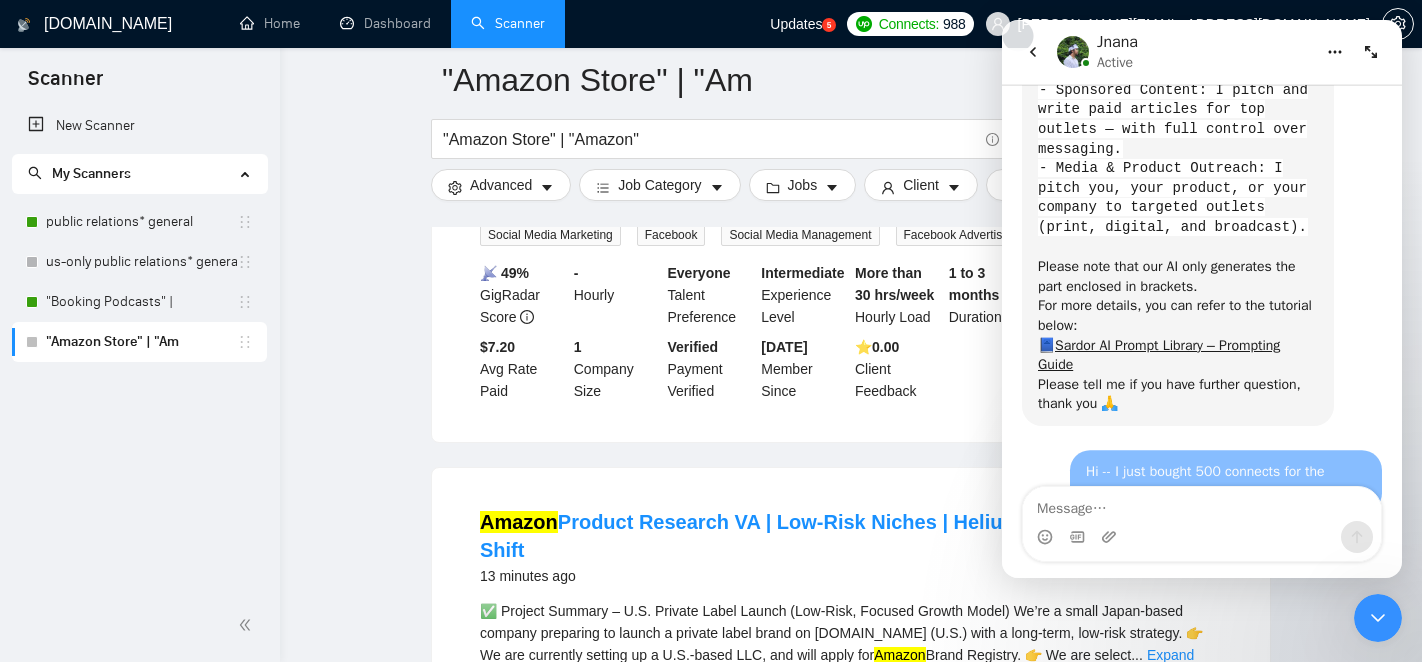 scroll, scrollTop: 2768, scrollLeft: 0, axis: vertical 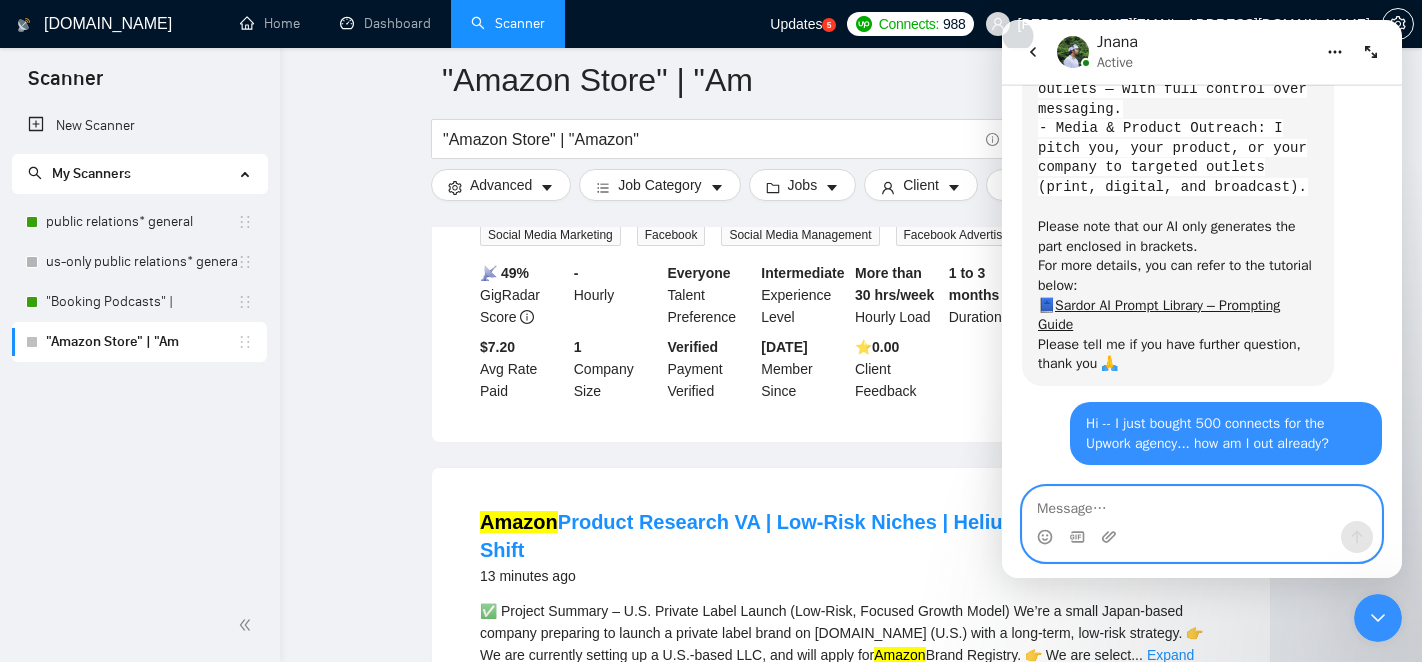 click at bounding box center (1202, 504) 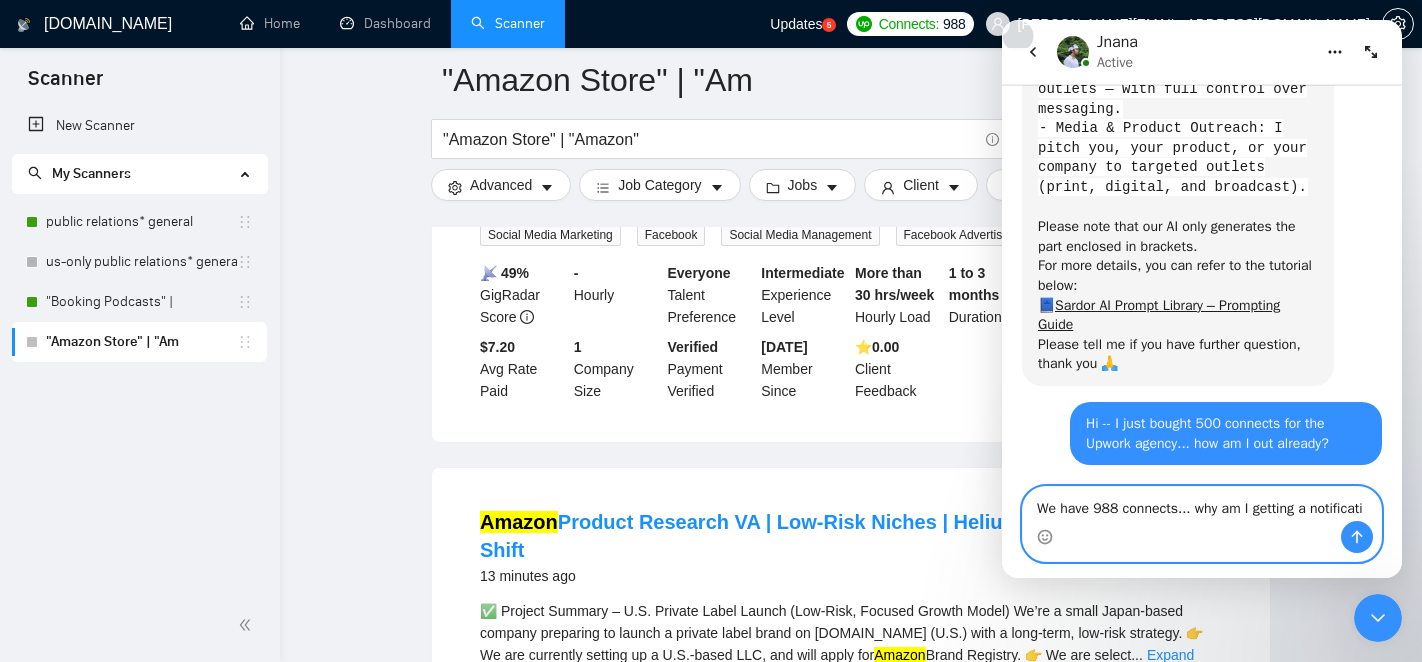 scroll, scrollTop: 2788, scrollLeft: 0, axis: vertical 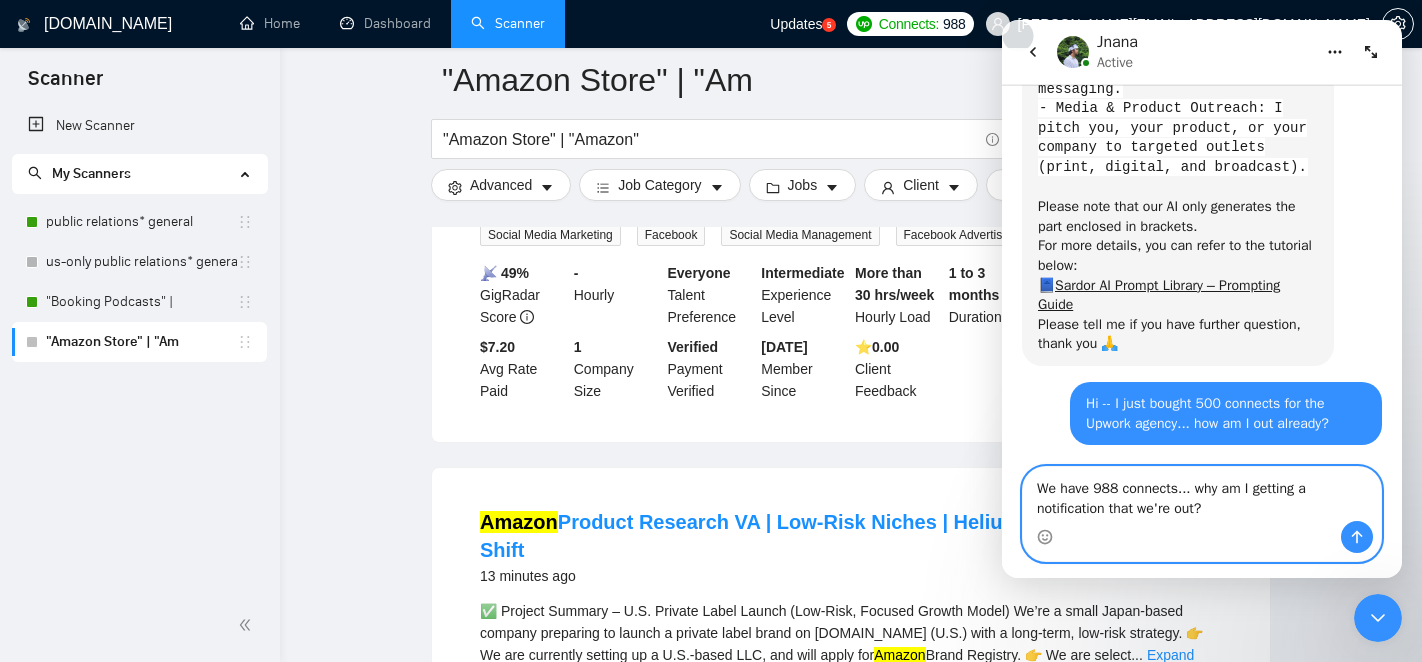 type on "We have 988 connects... why am I getting a notification that we're out?" 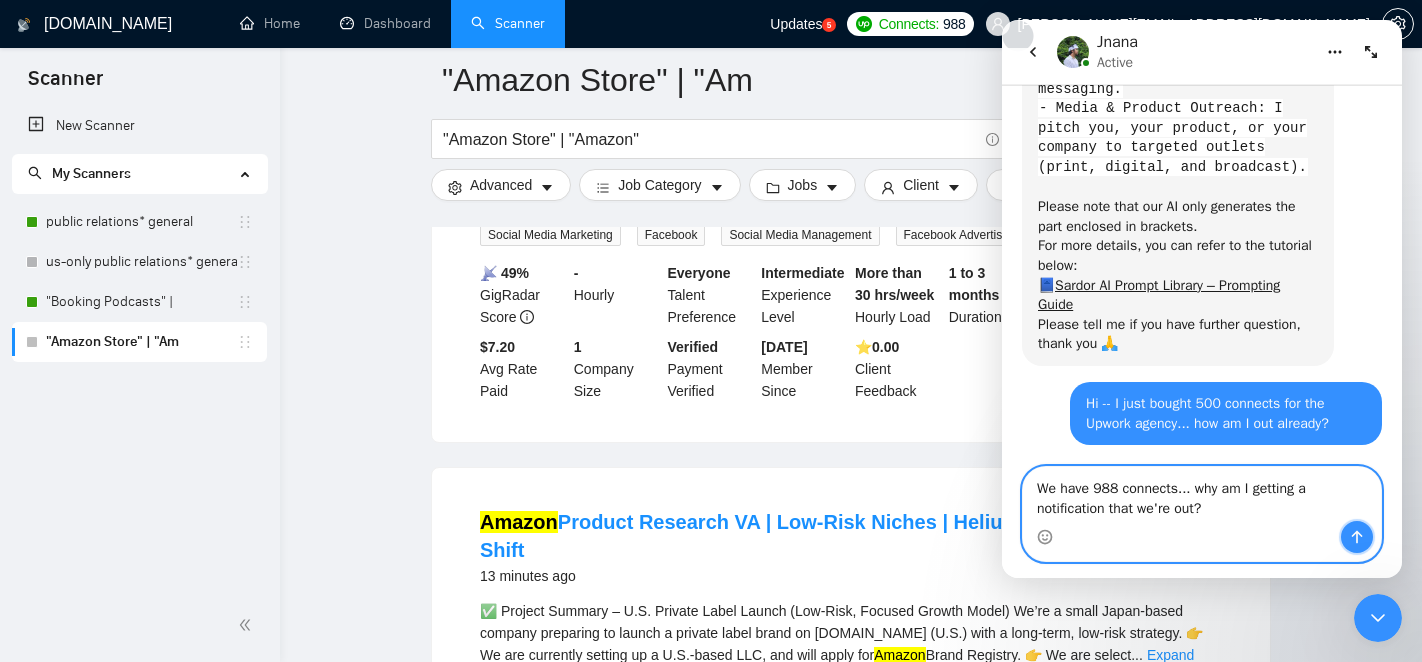 click 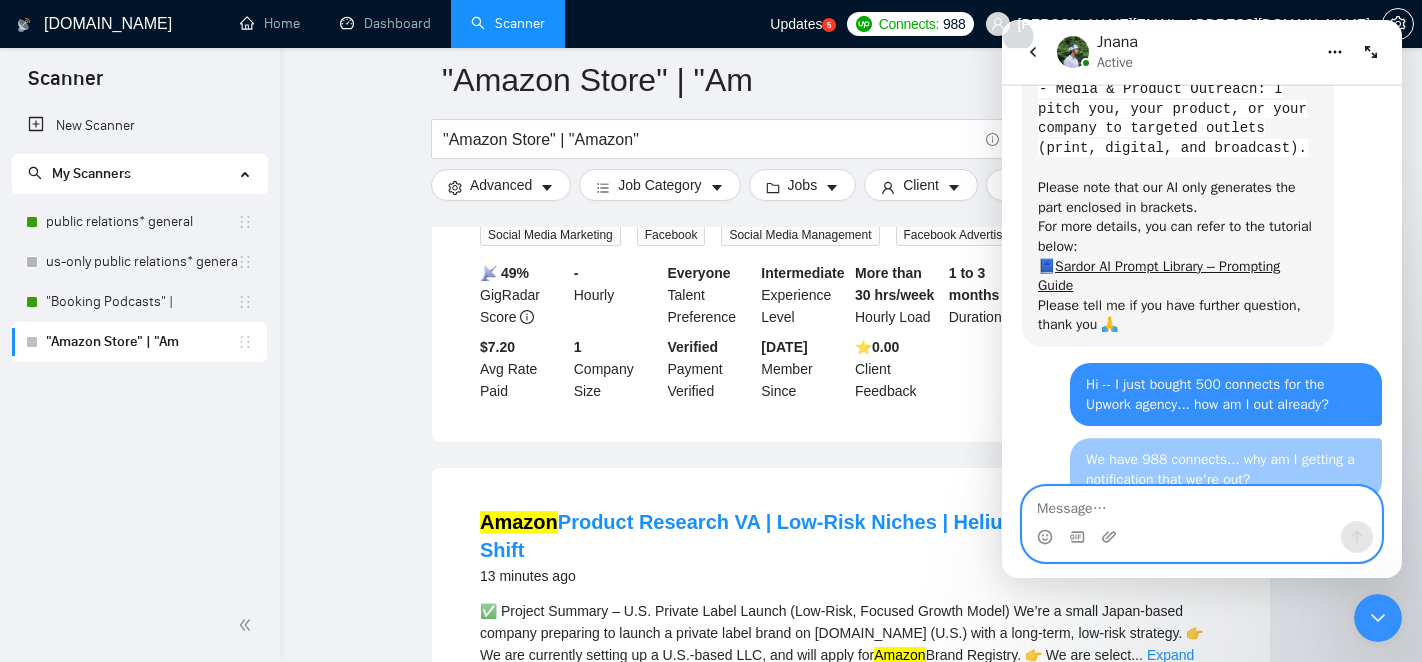 scroll, scrollTop: 2834, scrollLeft: 0, axis: vertical 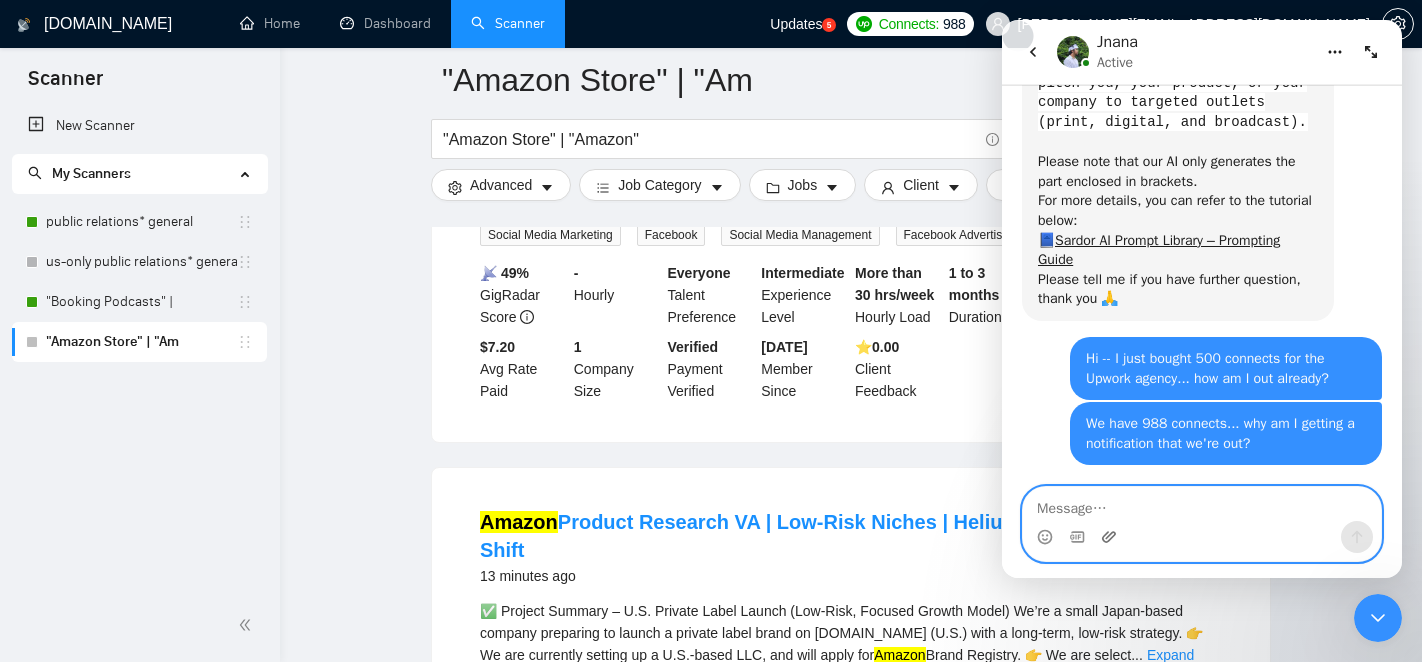 click 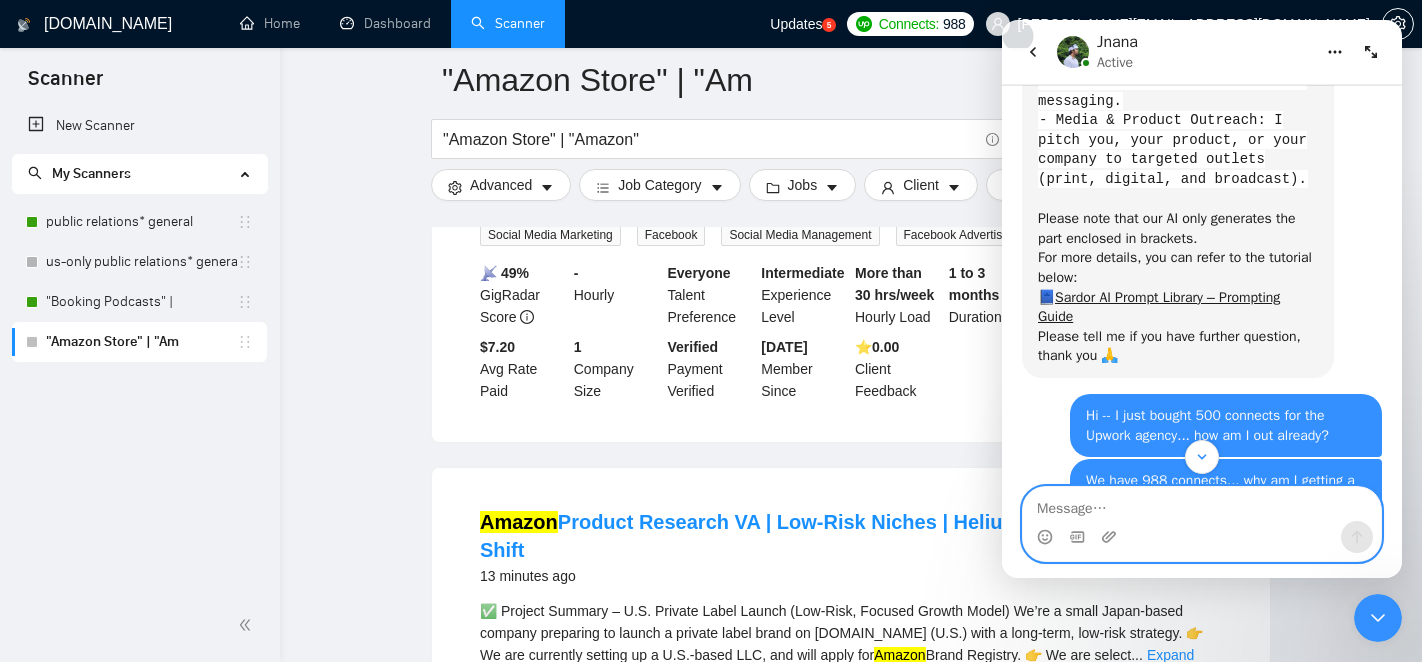 scroll, scrollTop: 2797, scrollLeft: 0, axis: vertical 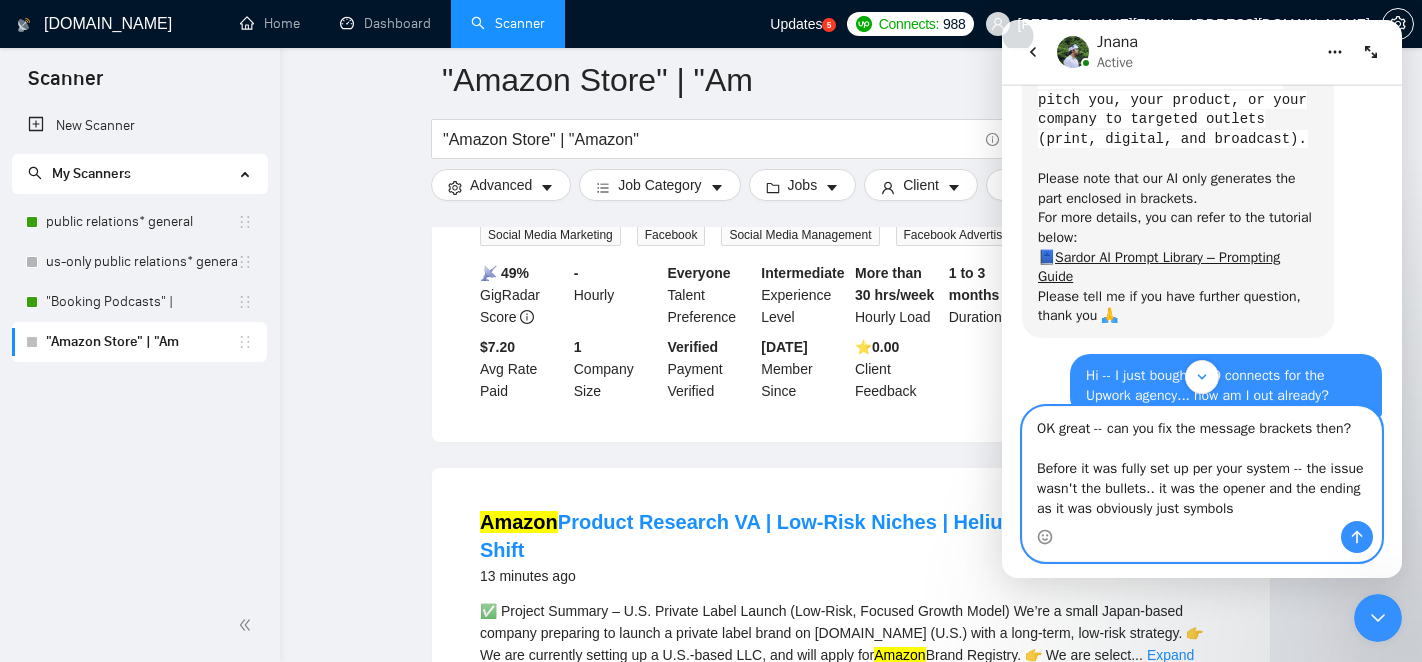 click on "OK great -- can you fix the message brackets then?
Before it was fully set up per your system -- the issue wasn't the bullets.. it was the opener and the ending as it was obviously just symbols" at bounding box center [1202, 464] 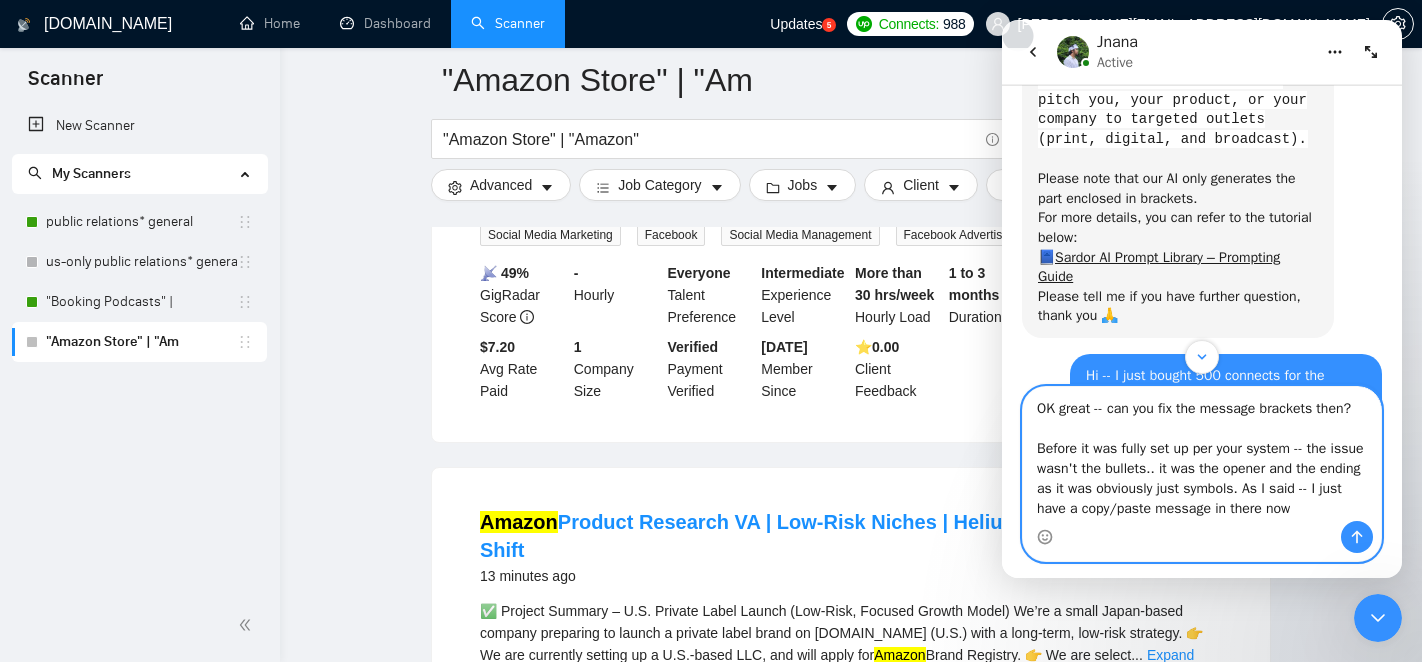 type on "OK great -- can you fix the message brackets then?
Before it was fully set up per your system -- the issue wasn't the bullets.. it was the opener and the ending as it was obviously just symbols. As I said -- I just have a copy/paste message in there now." 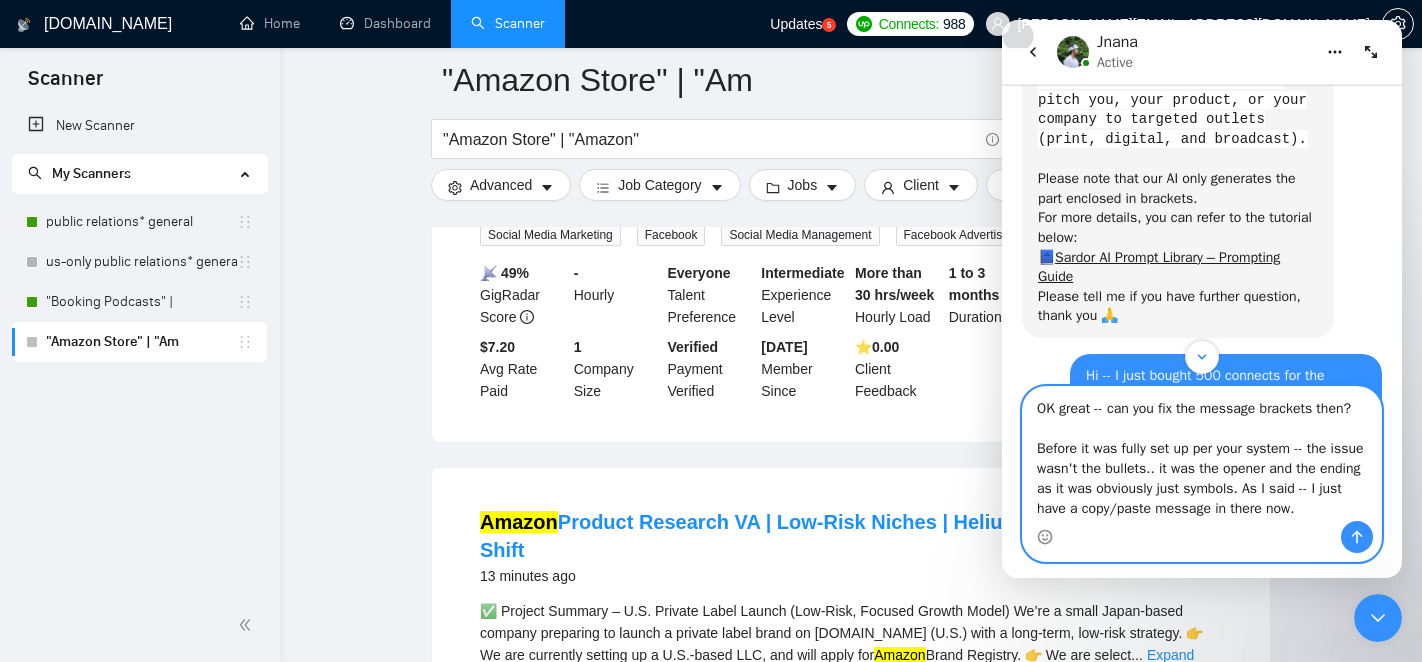type 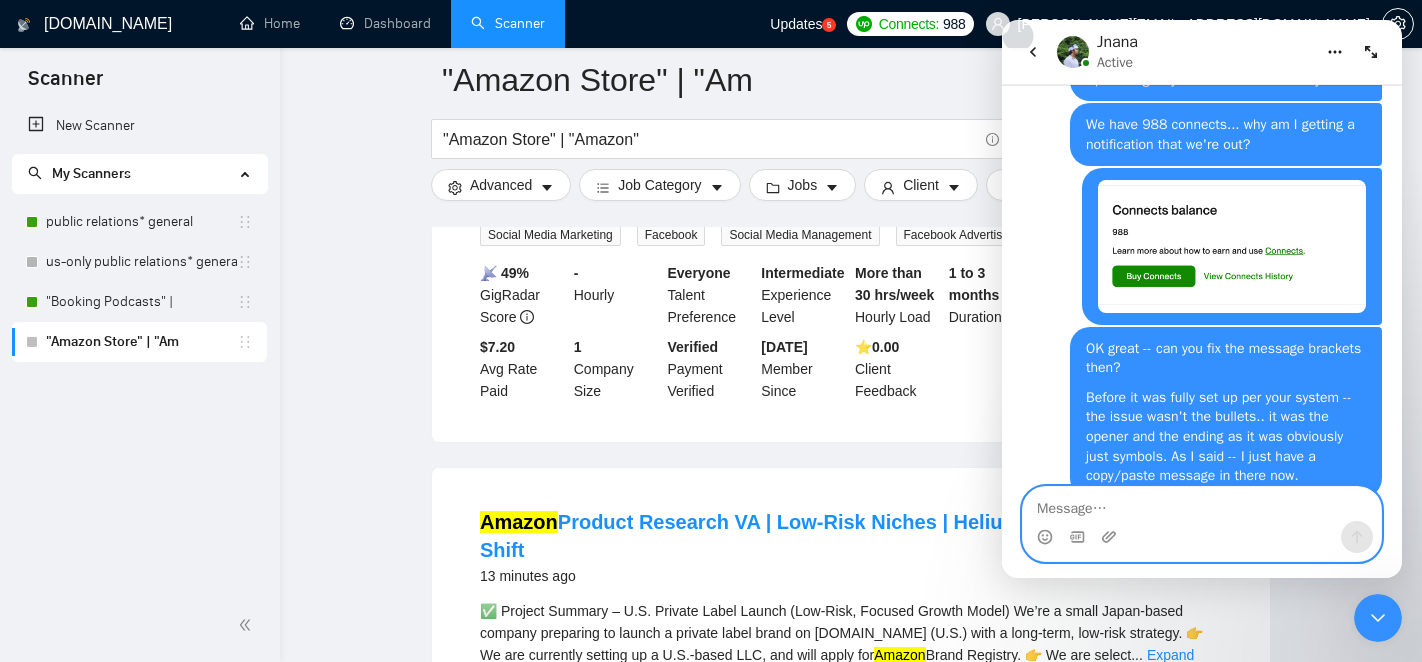 scroll, scrollTop: 3165, scrollLeft: 0, axis: vertical 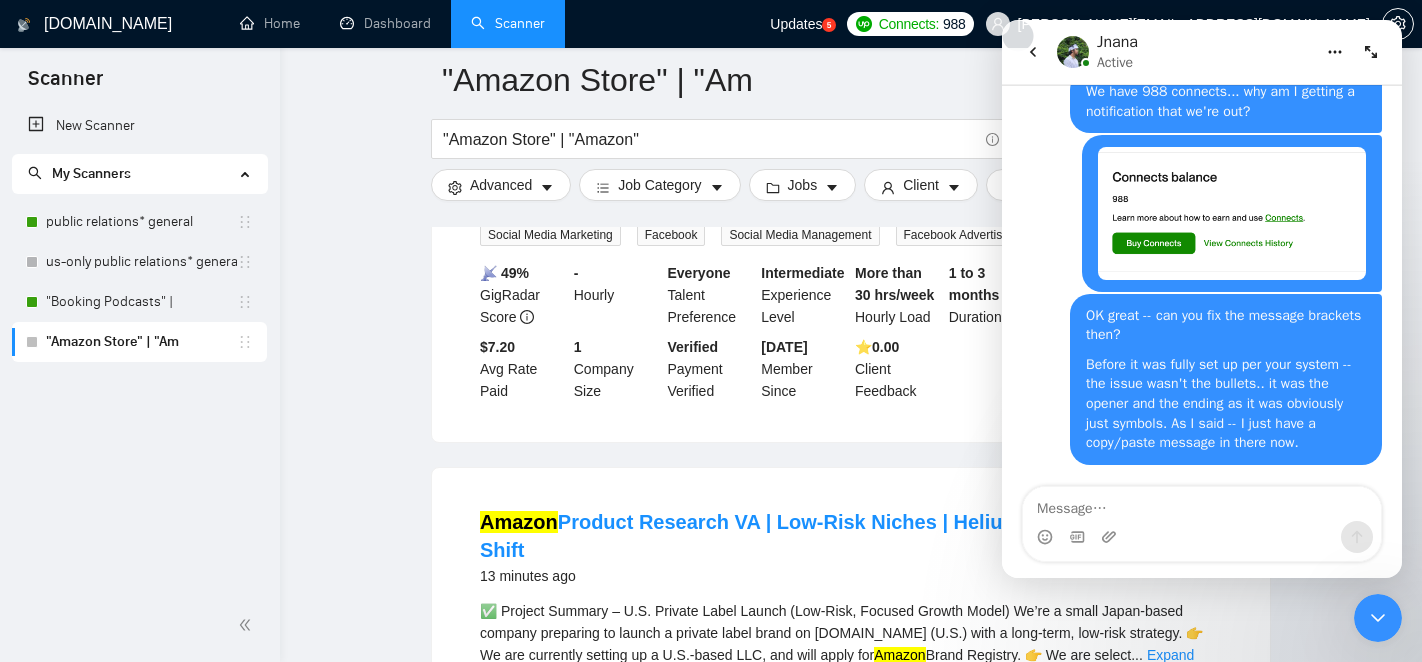 click 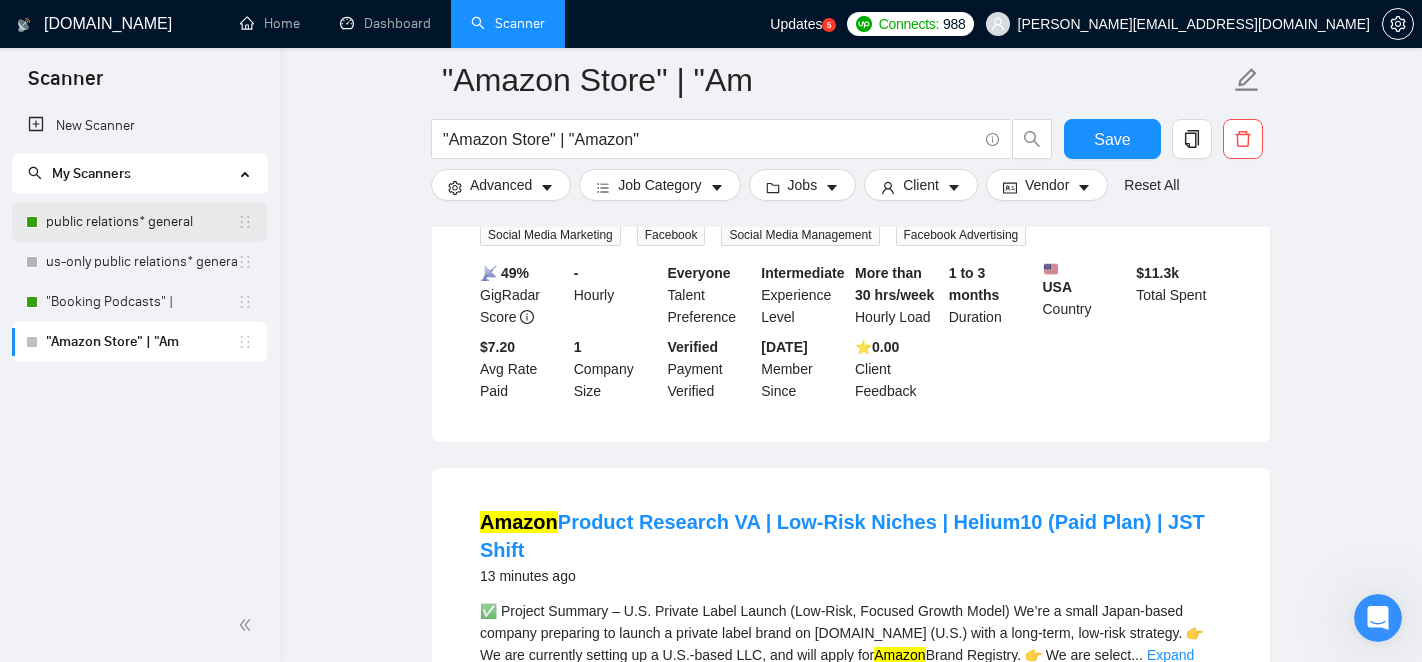 click on "public relations* general" at bounding box center (141, 222) 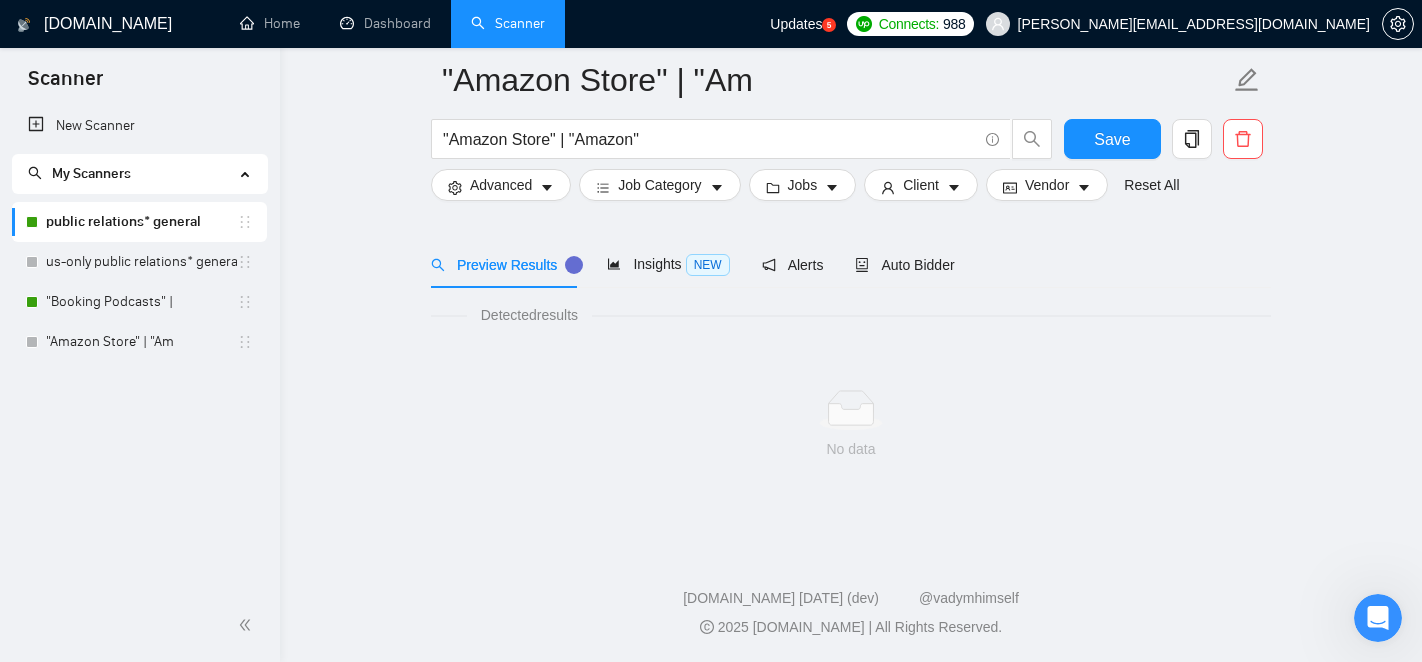 scroll, scrollTop: 68, scrollLeft: 0, axis: vertical 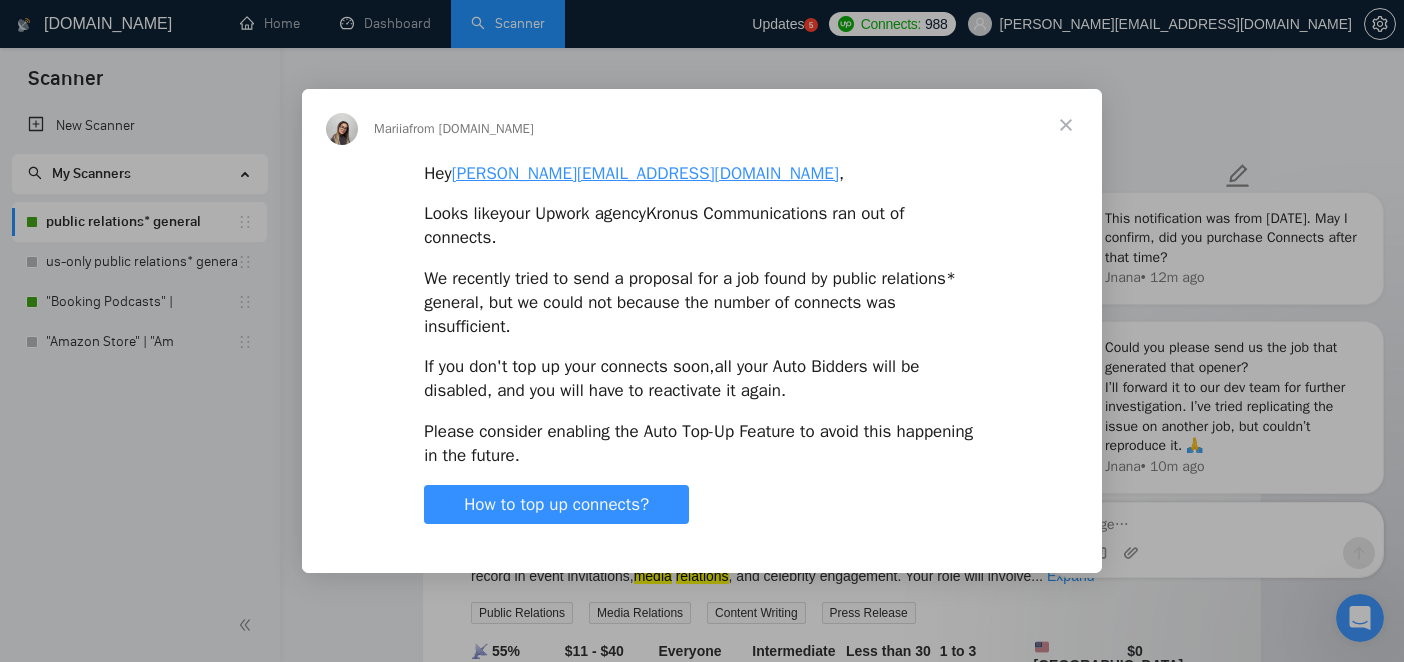 click at bounding box center (1066, 125) 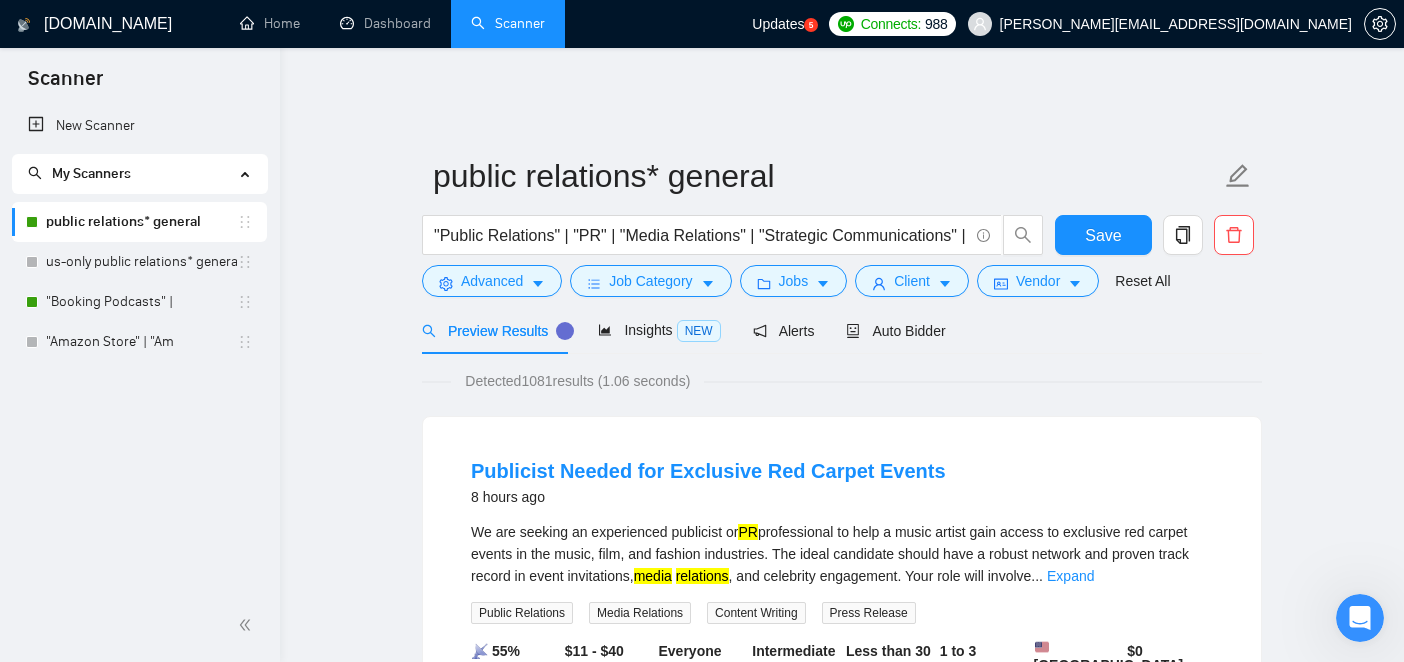 click at bounding box center [1360, 618] 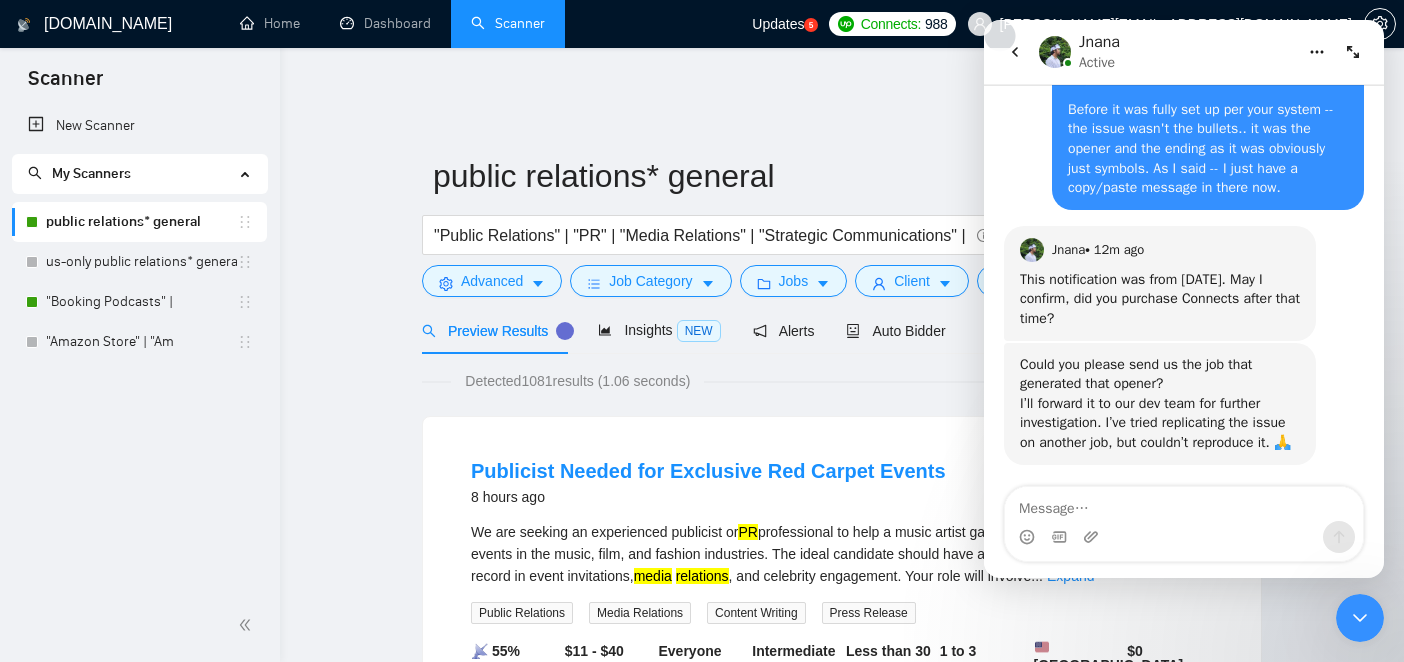 scroll, scrollTop: 3354, scrollLeft: 0, axis: vertical 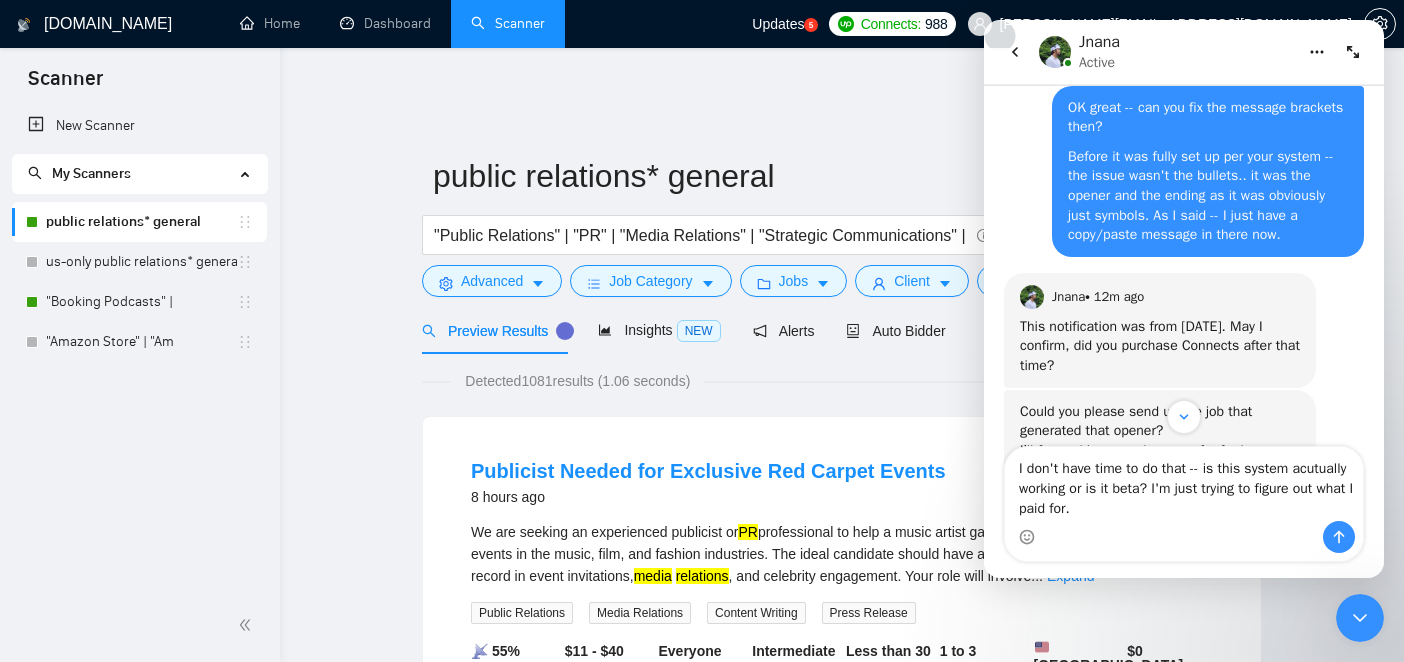 type on "I don't have time to do that -- is this system actually working or is it beta? I'm just trying to figure out what I paid for." 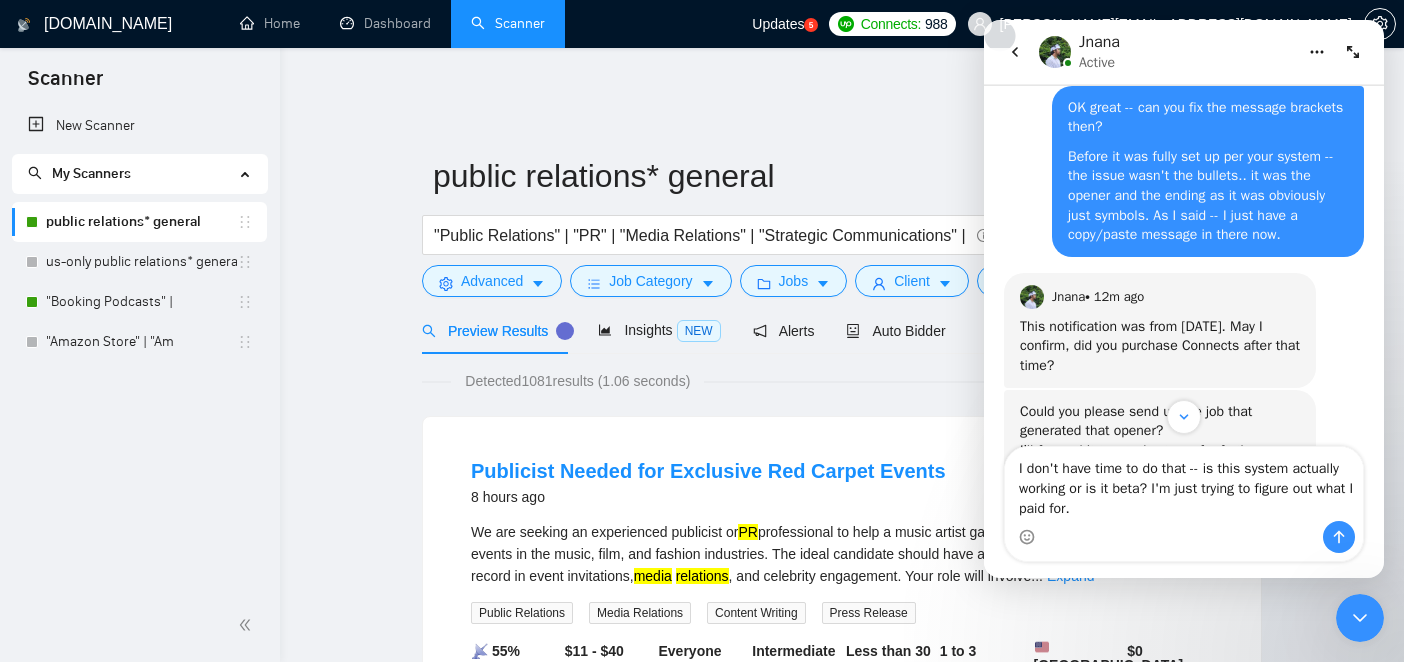 click on "I don't have time to do that -- is this system actually working or is it beta? I'm just trying to figure out what I paid for." at bounding box center (1184, 484) 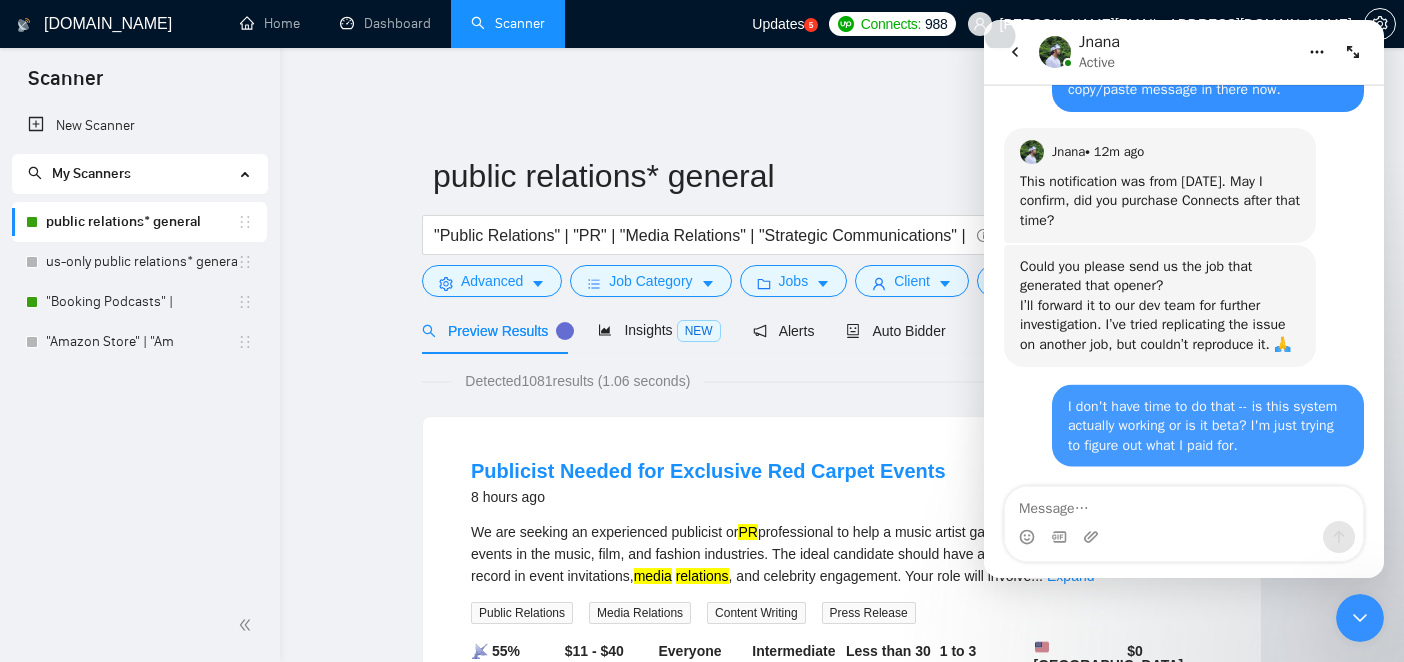 scroll, scrollTop: 3538, scrollLeft: 0, axis: vertical 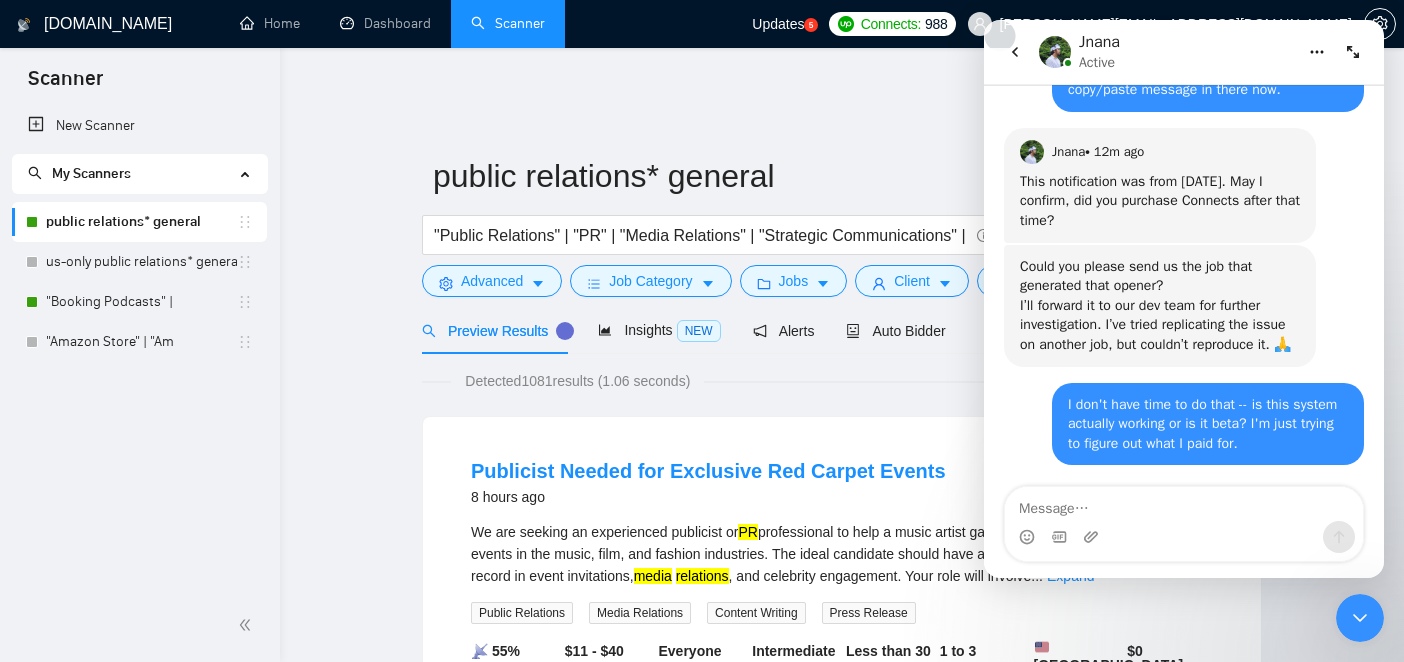 click at bounding box center (1360, 618) 